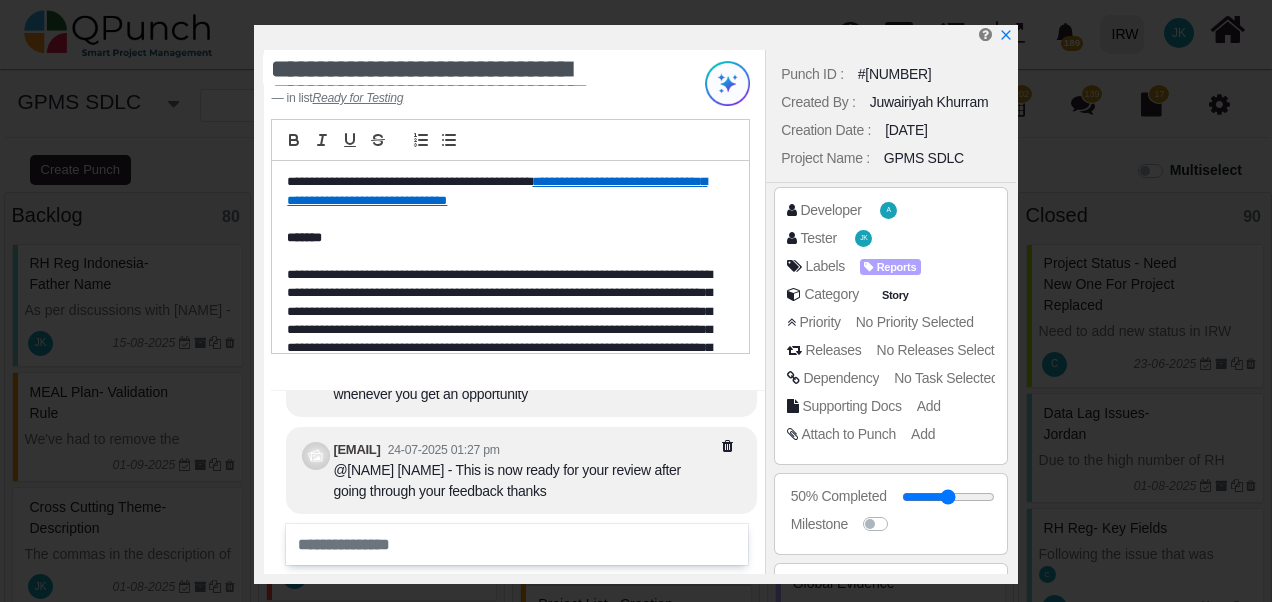 select 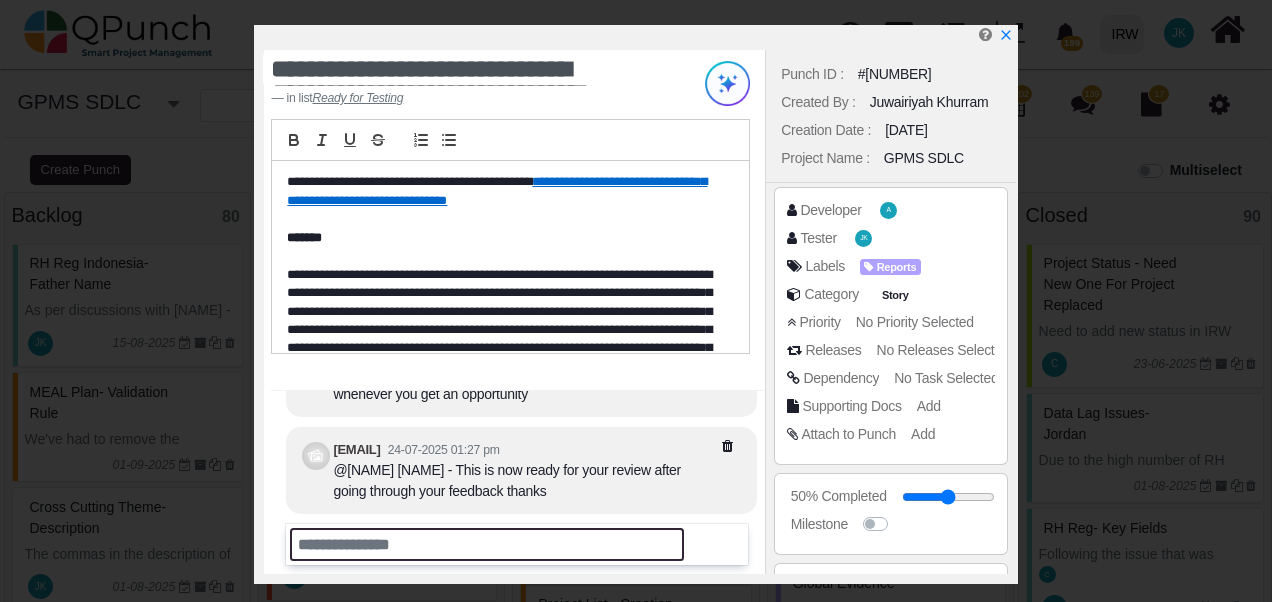 scroll, scrollTop: 0, scrollLeft: 0, axis: both 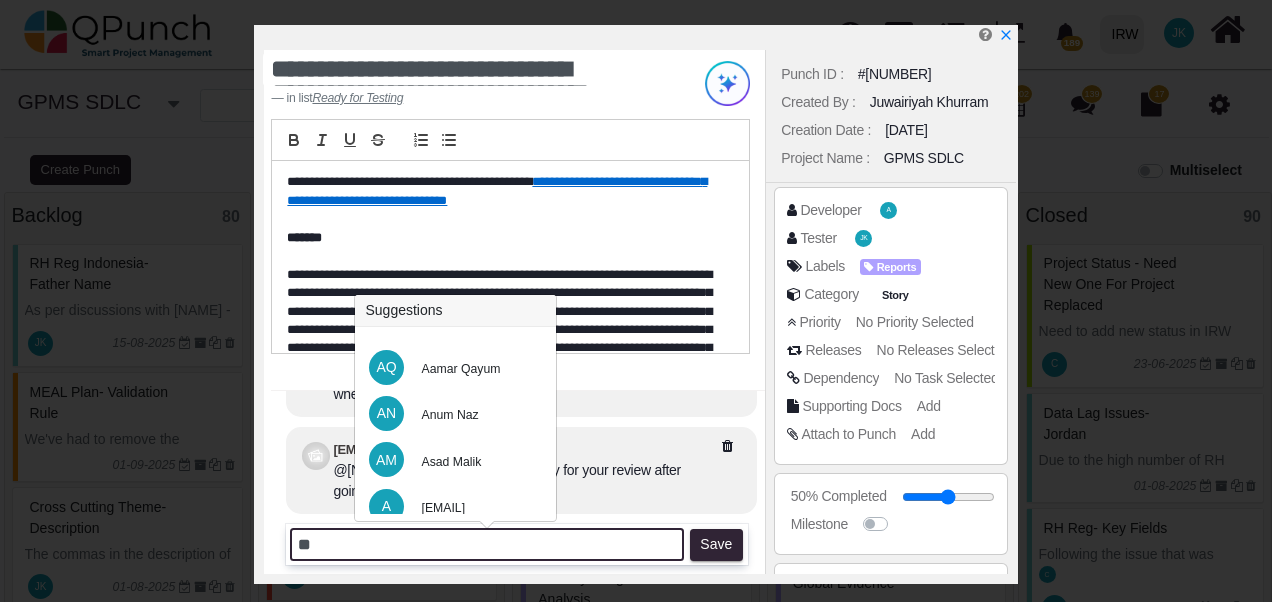 type on "*" 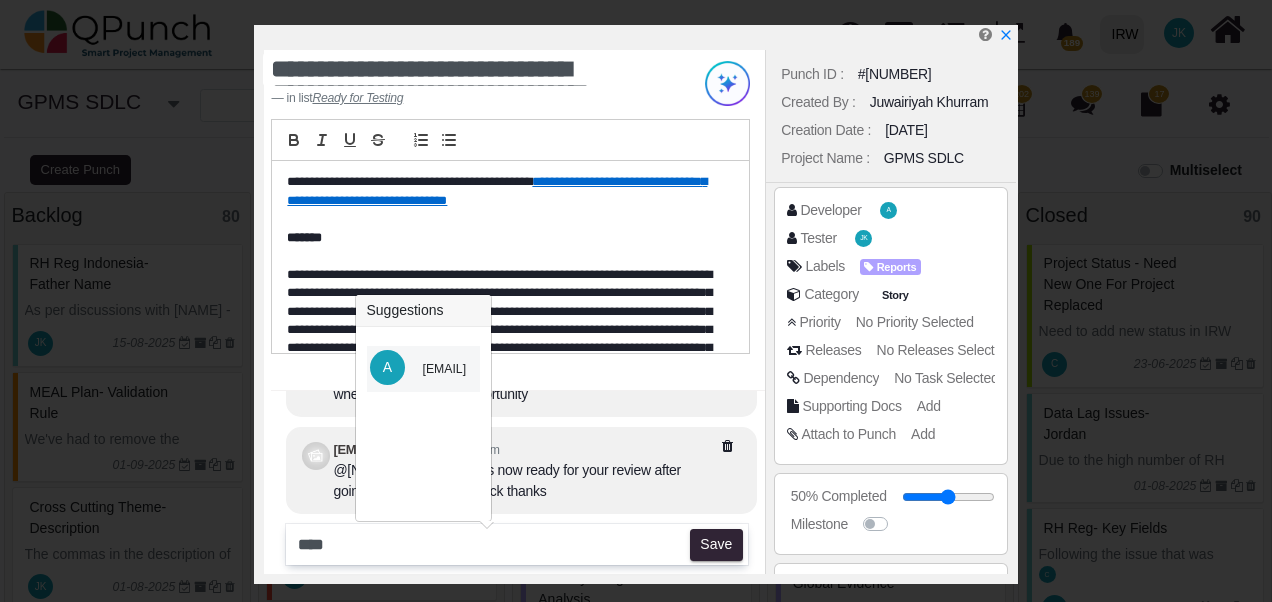 click on "[EMAIL]" at bounding box center [445, 369] 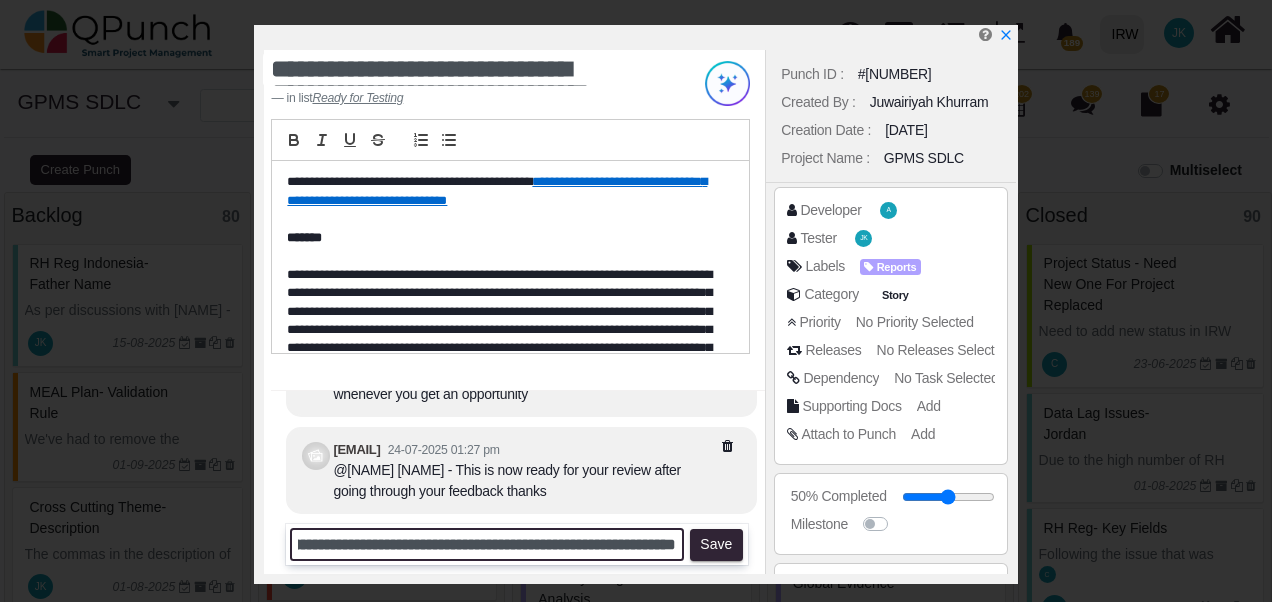 scroll, scrollTop: 0, scrollLeft: 2019, axis: horizontal 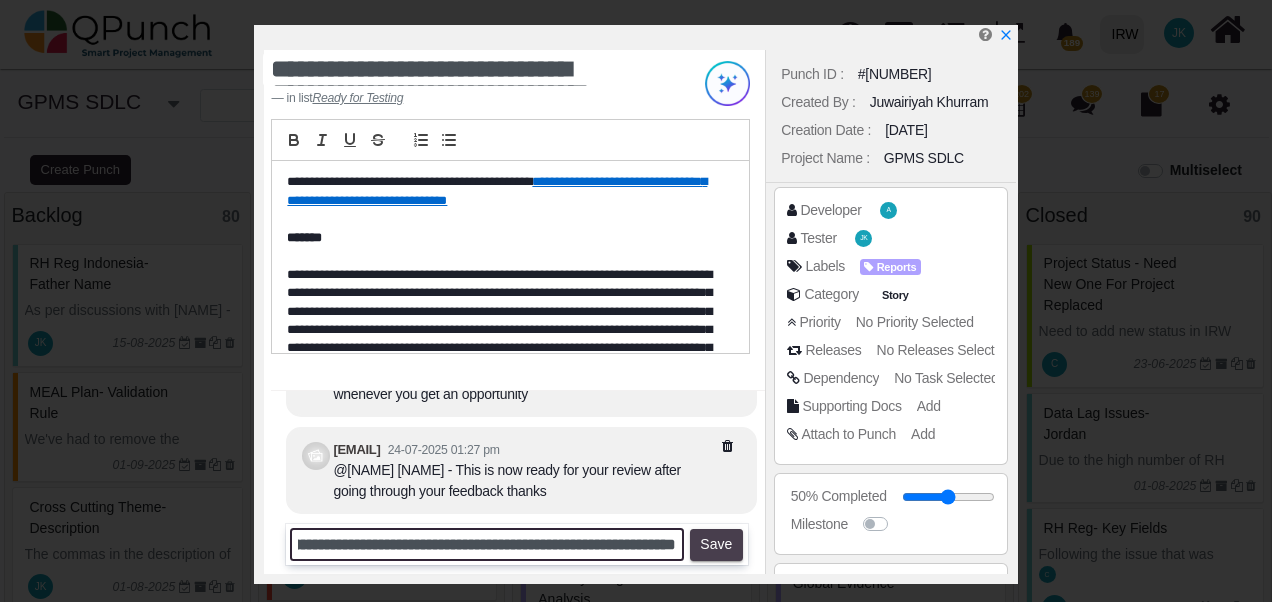 type on "**********" 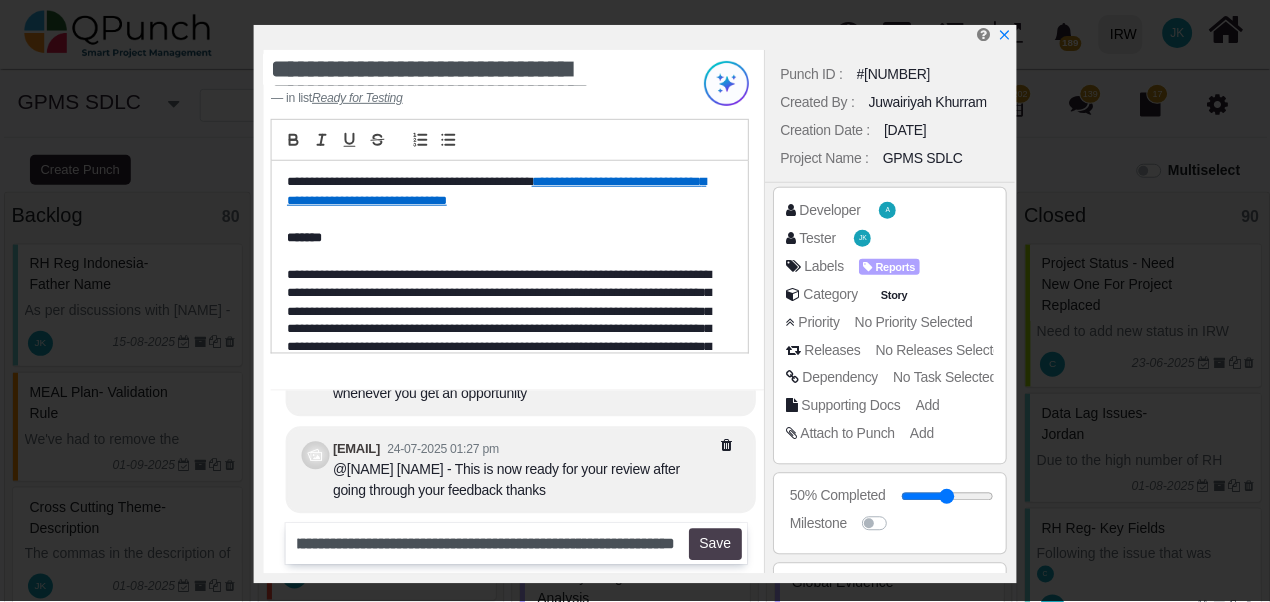 scroll, scrollTop: 0, scrollLeft: 0, axis: both 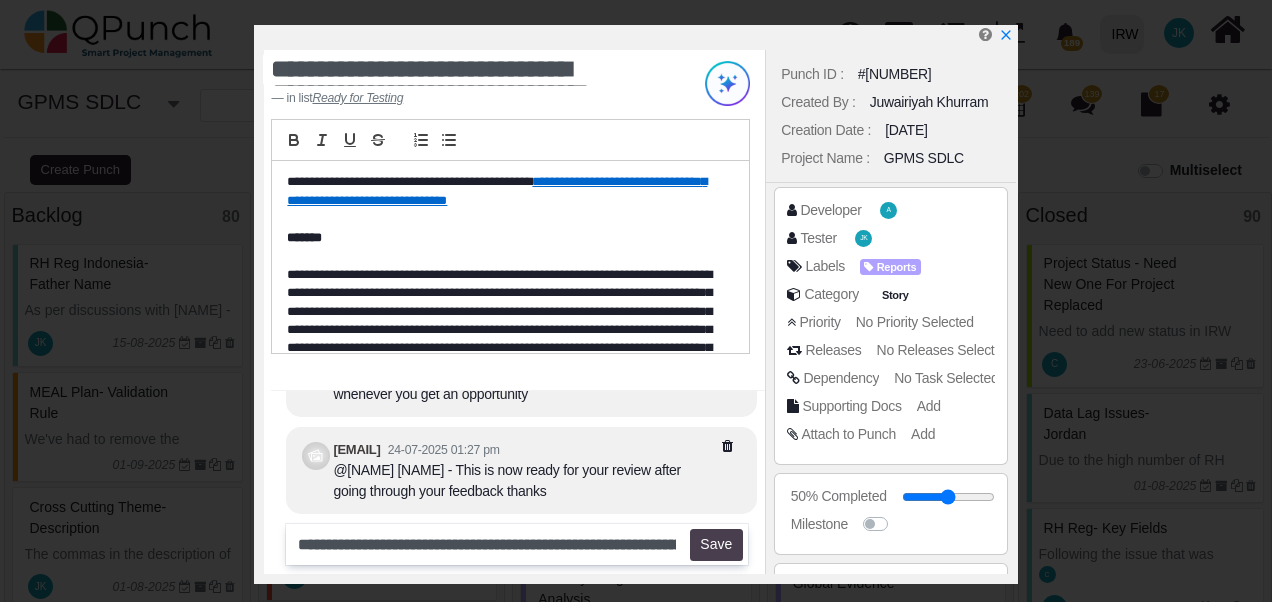 click on "Save" at bounding box center [716, 545] 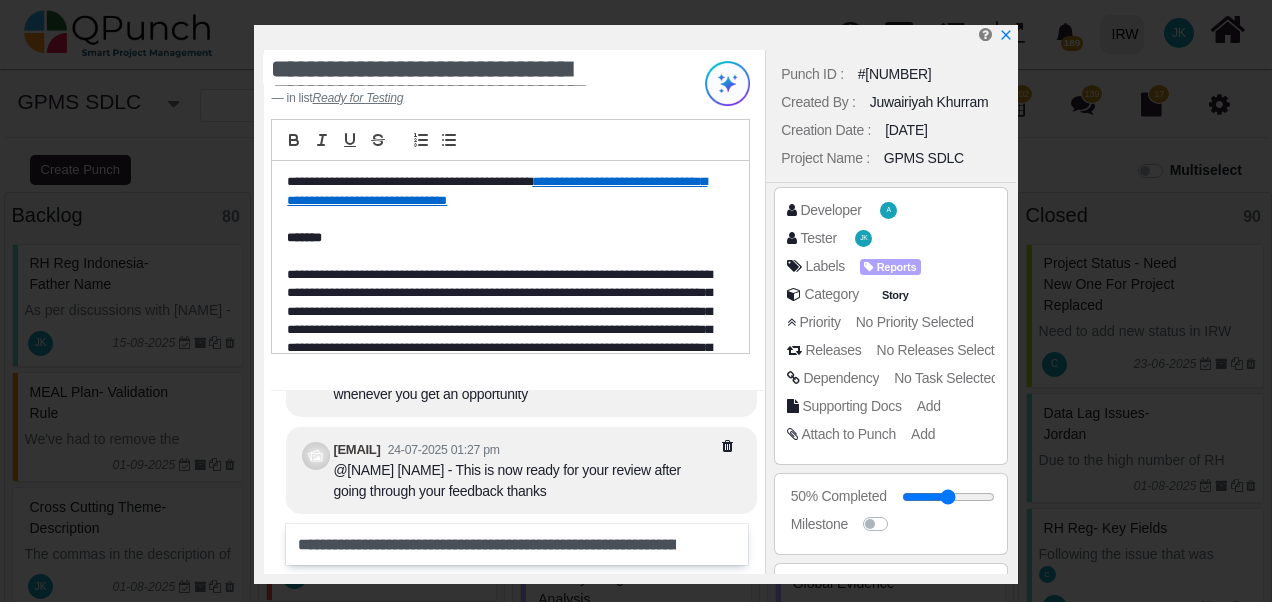type 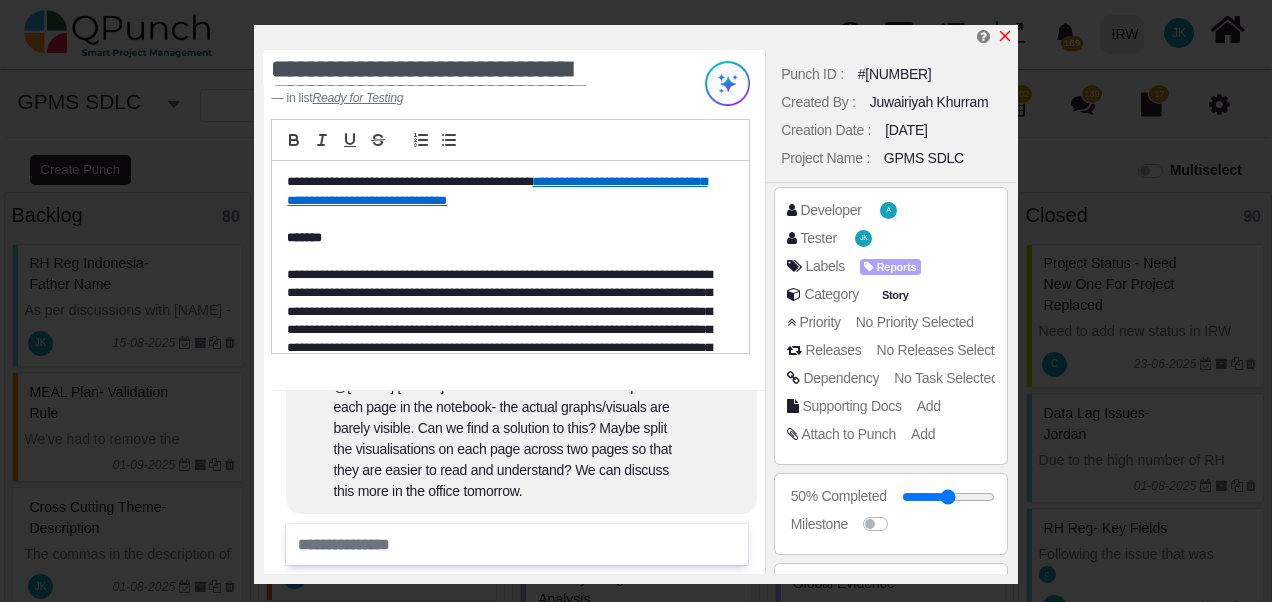 click 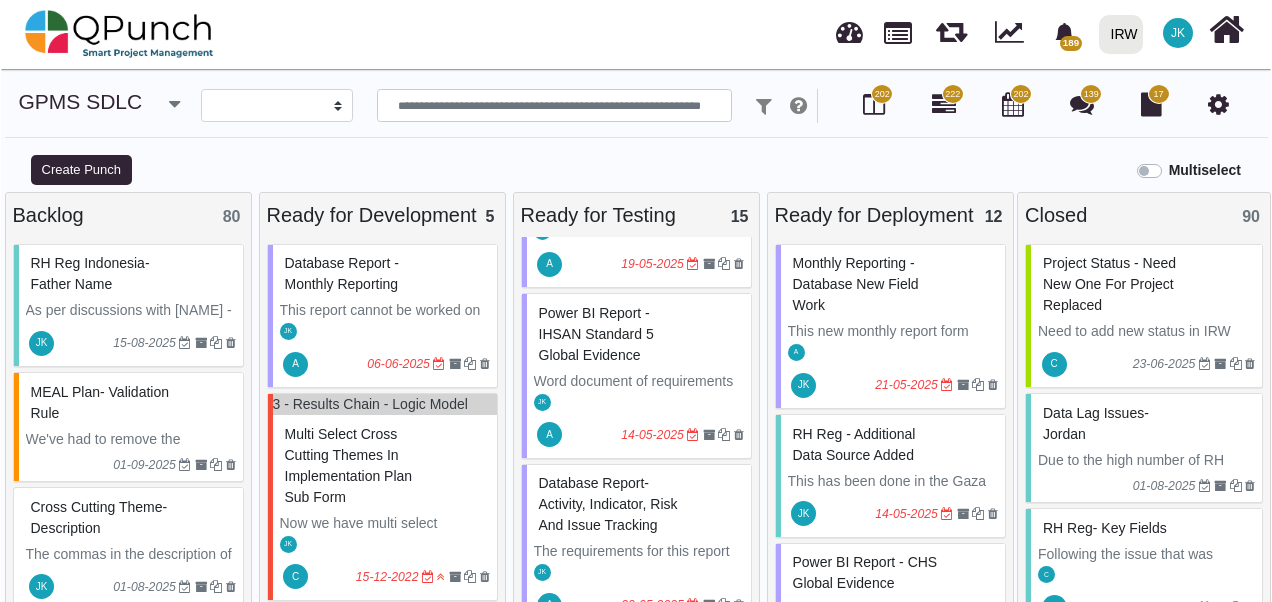 scroll, scrollTop: 800, scrollLeft: 0, axis: vertical 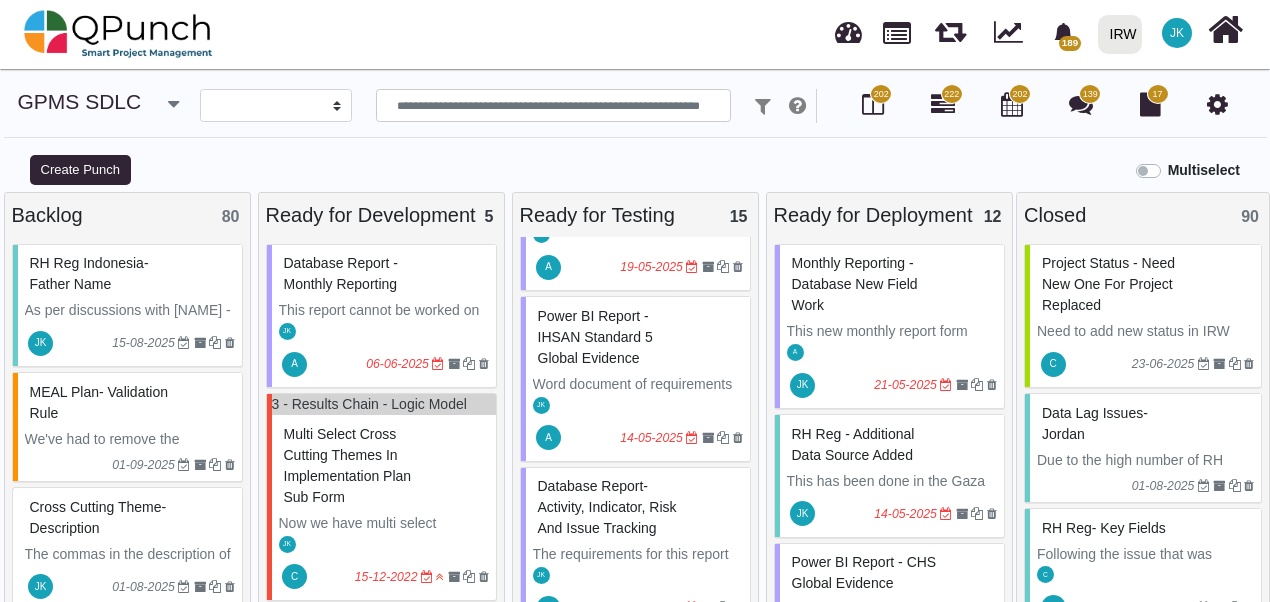 click on "Power BI Report - IHSAN Standard 5 Global Evidence" at bounding box center [638, 337] 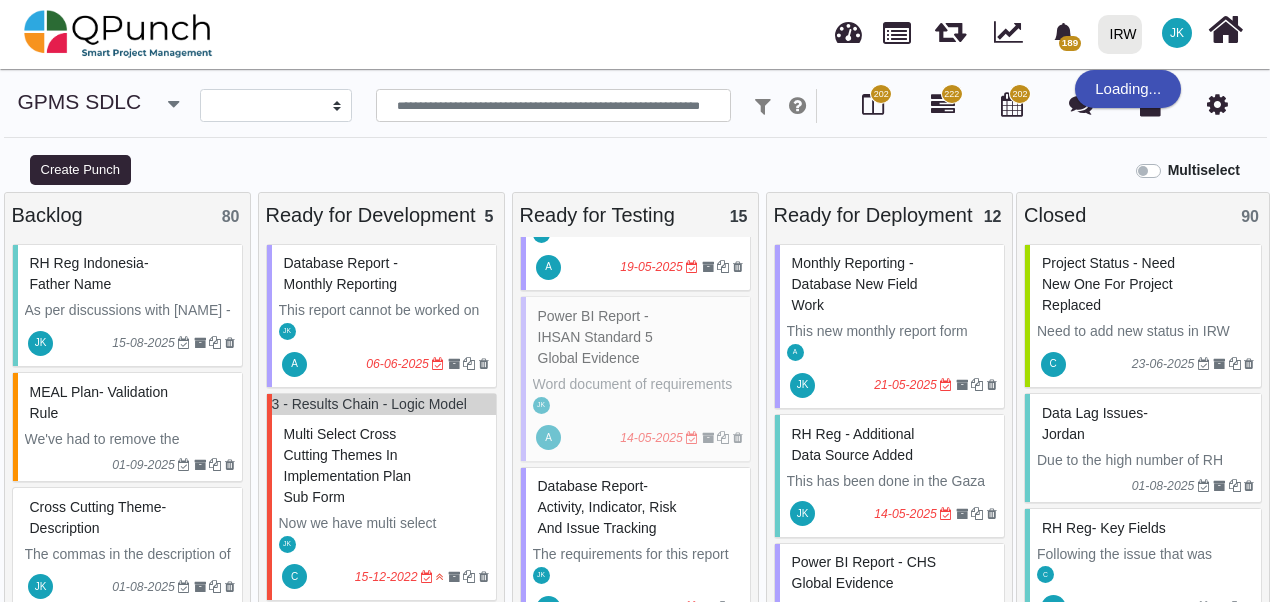 select on "**********" 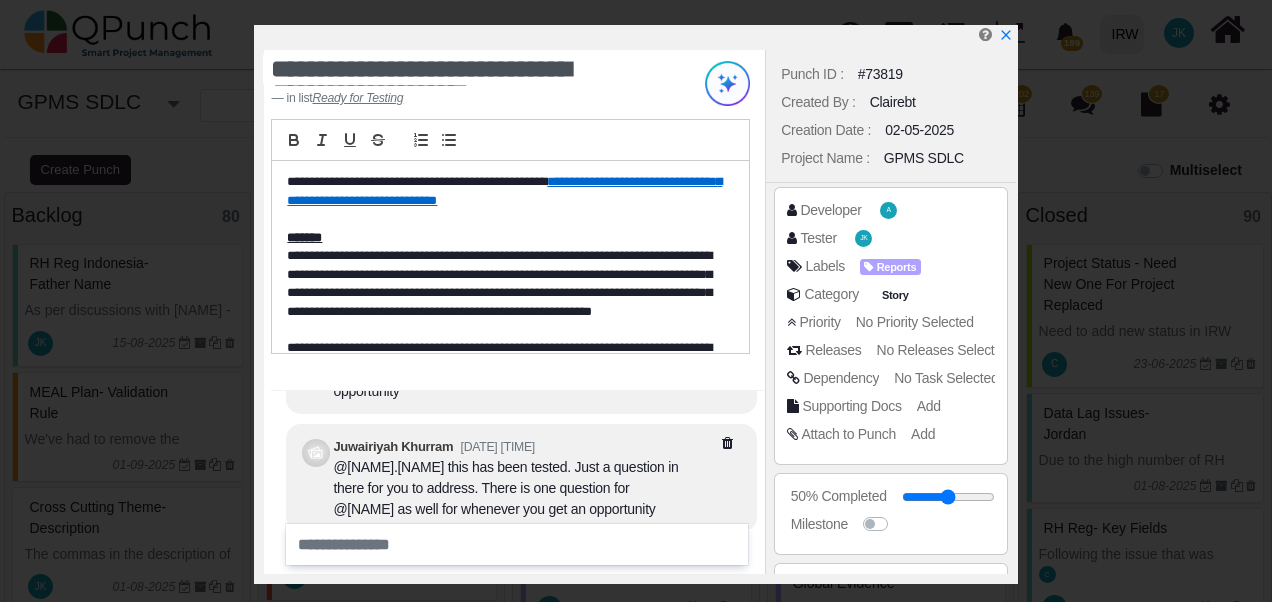 scroll, scrollTop: -100, scrollLeft: 0, axis: vertical 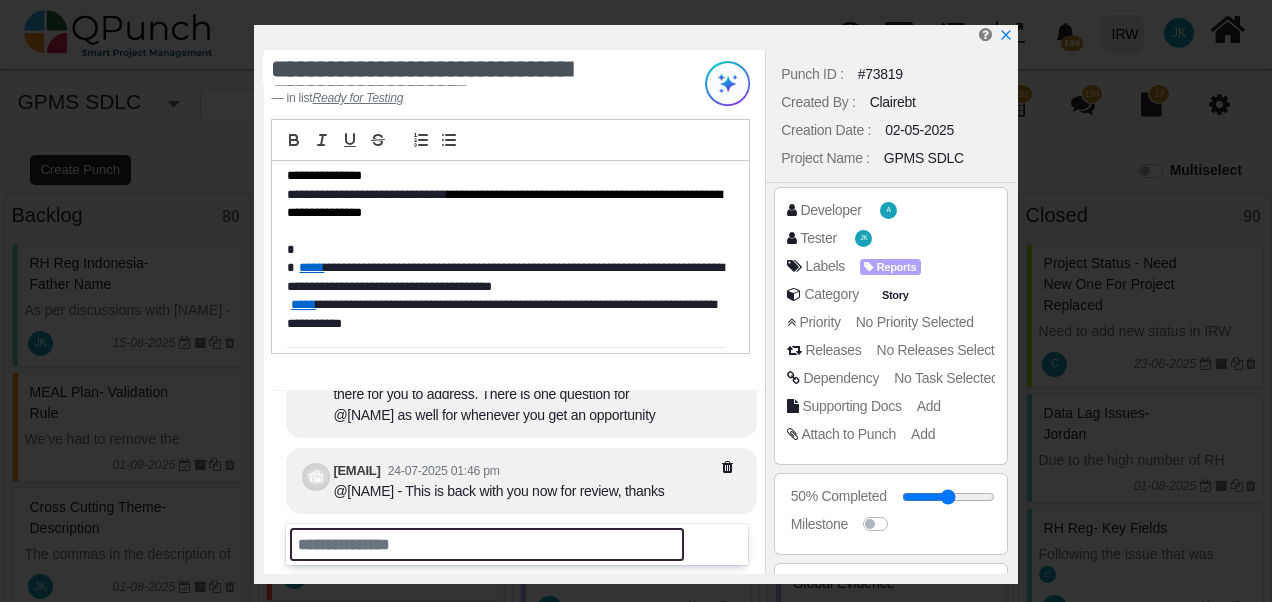 click at bounding box center (487, 544) 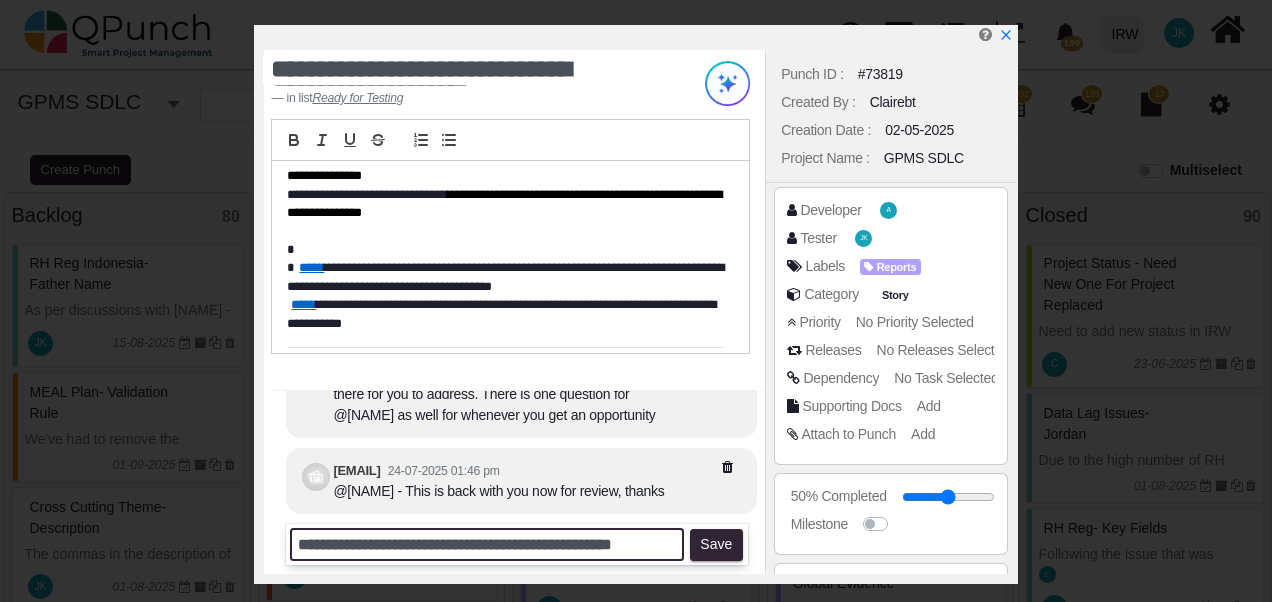 scroll, scrollTop: 0, scrollLeft: 15, axis: horizontal 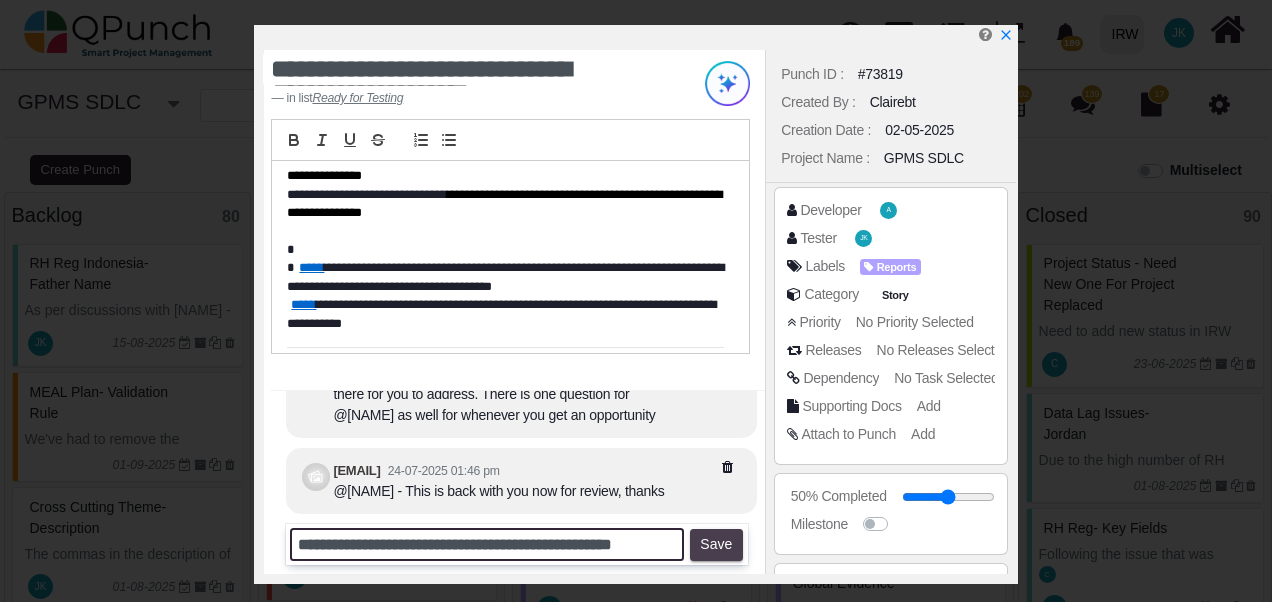 type on "**********" 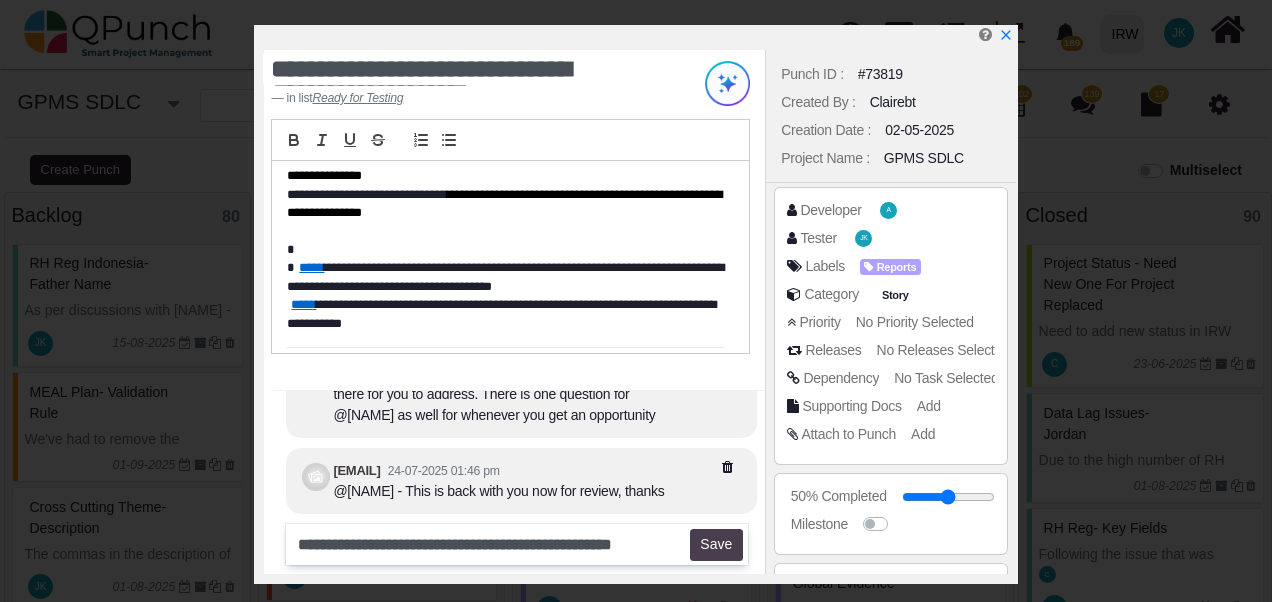 scroll, scrollTop: 0, scrollLeft: 0, axis: both 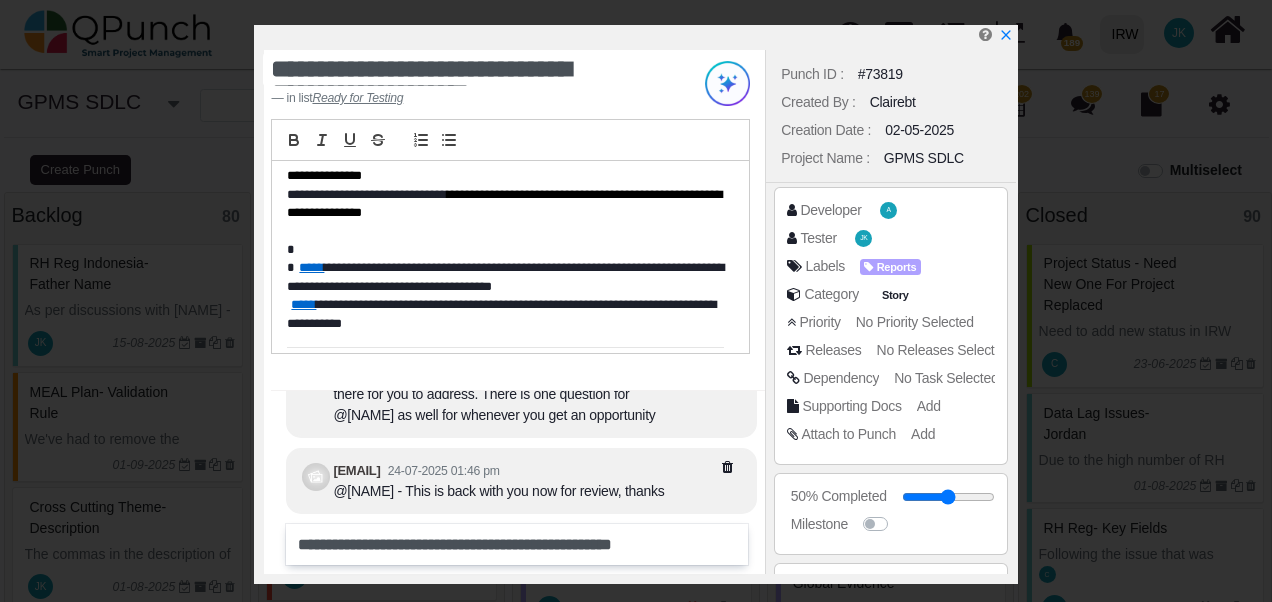 type 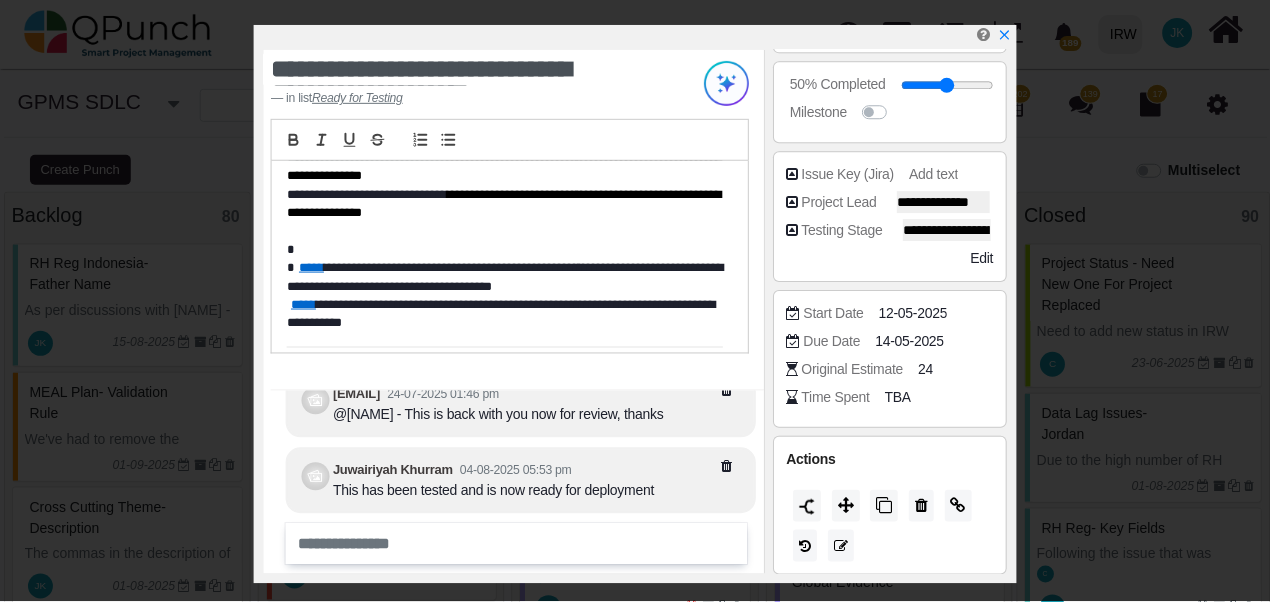 scroll, scrollTop: 413, scrollLeft: 0, axis: vertical 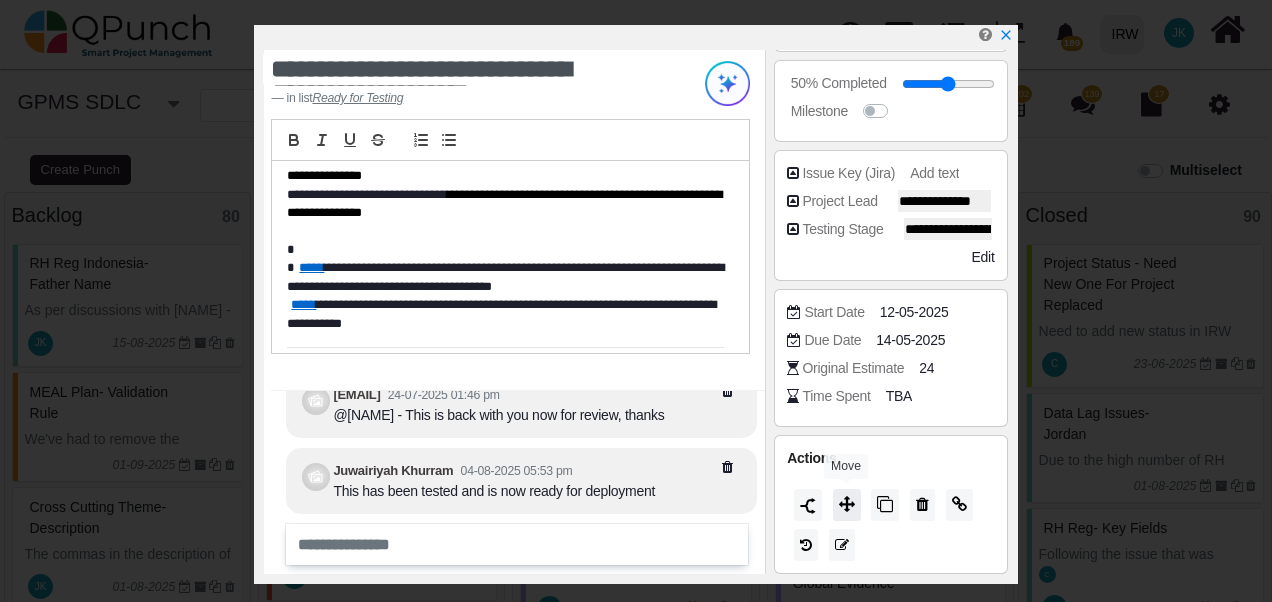 click at bounding box center (847, 504) 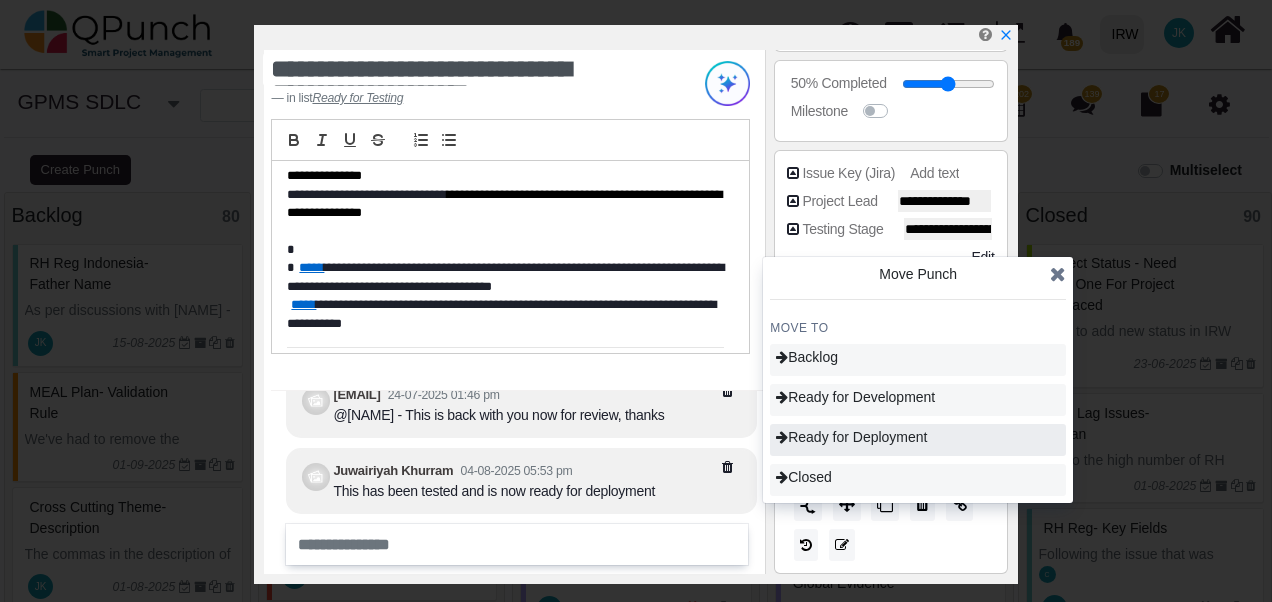 click on "Ready for Deployment" at bounding box center (851, 437) 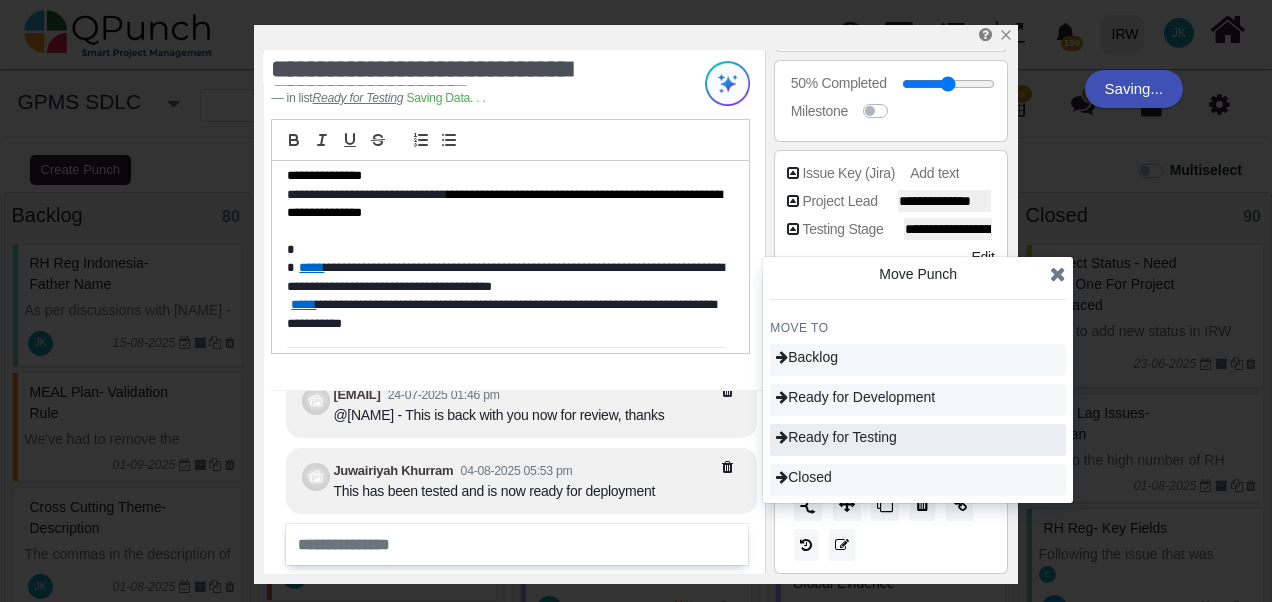 type on "**" 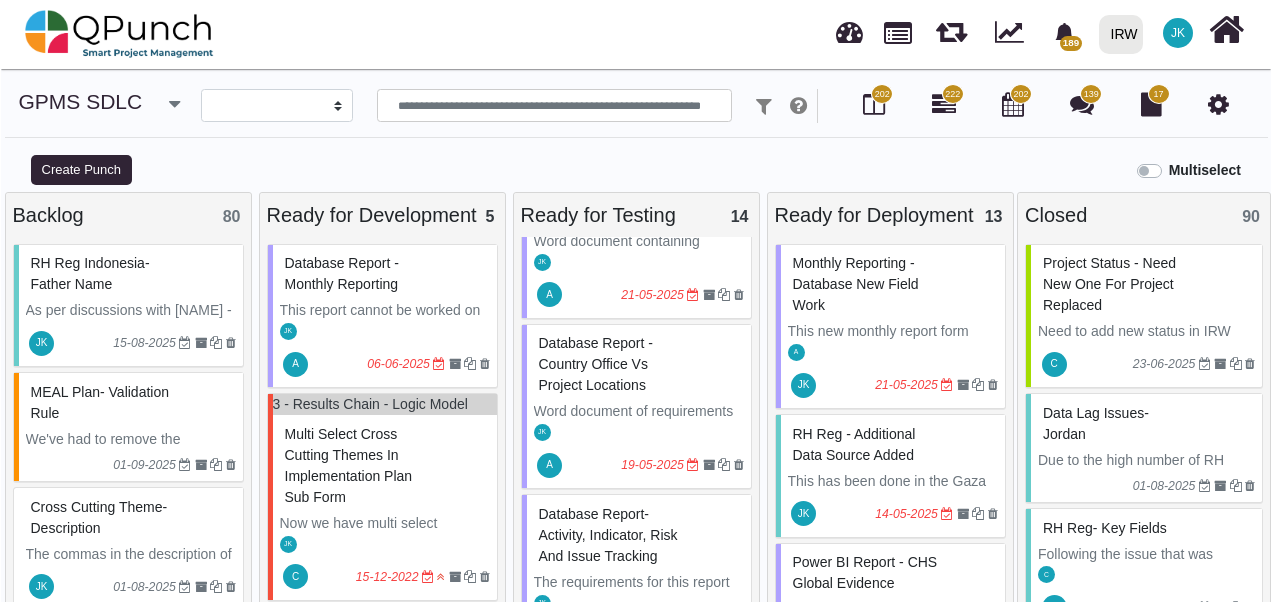 scroll, scrollTop: 600, scrollLeft: 0, axis: vertical 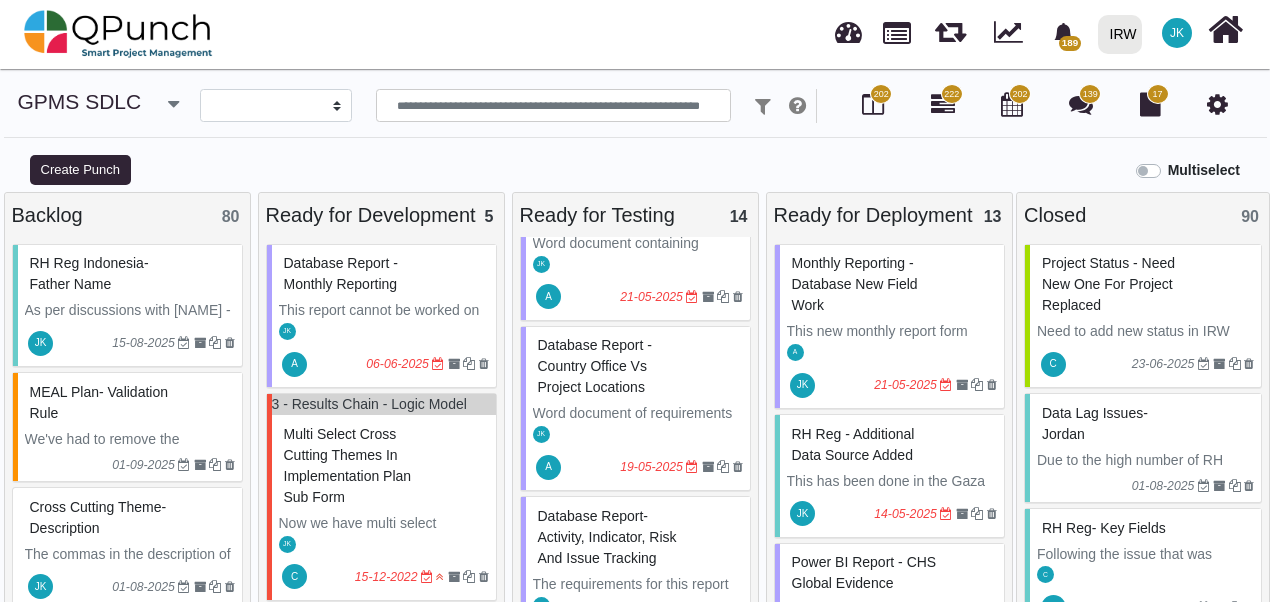 drag, startPoint x: 642, startPoint y: 373, endPoint x: 551, endPoint y: 161, distance: 230.70544 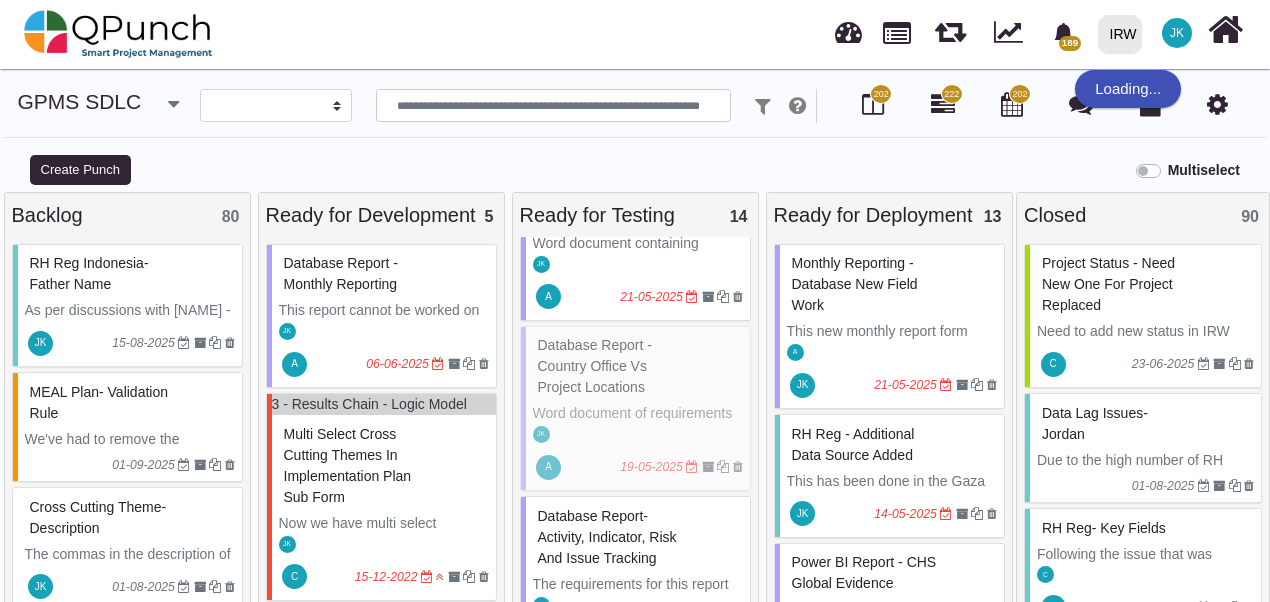 select on "**********" 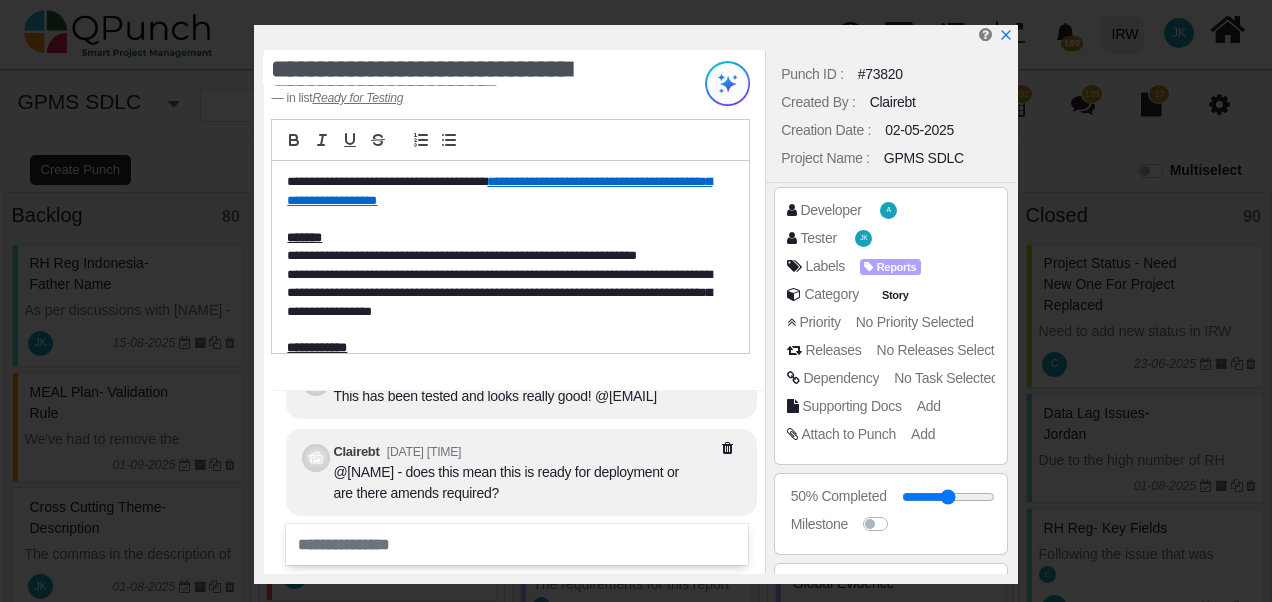 scroll, scrollTop: 0, scrollLeft: 0, axis: both 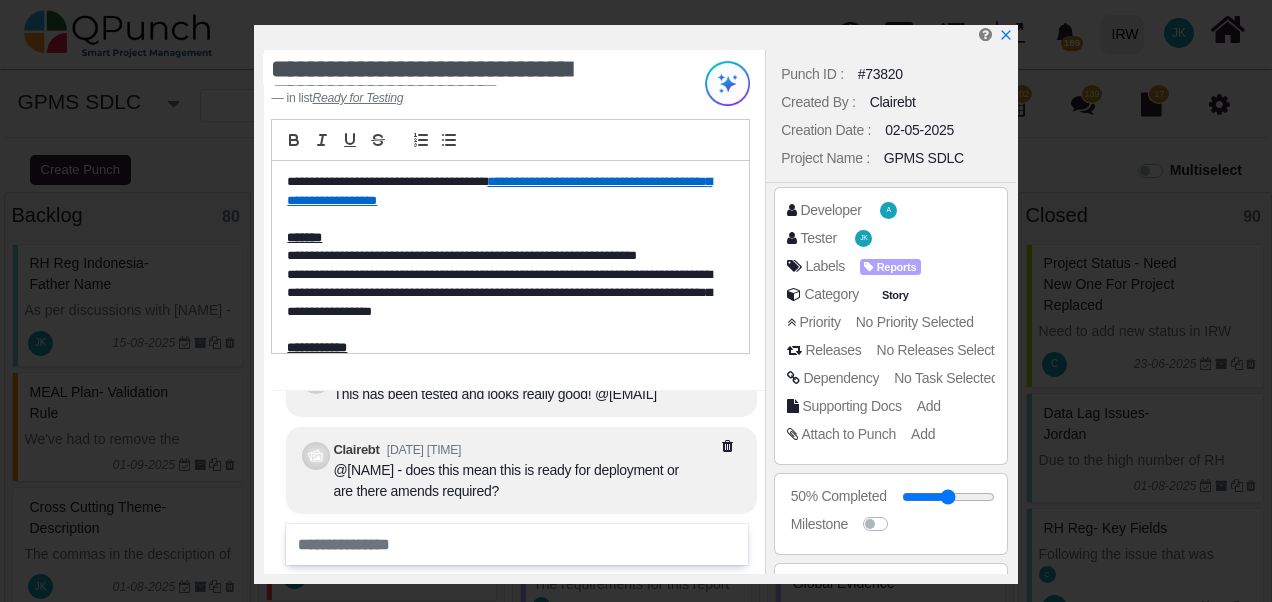 click on "in list
Ready for Testing" at bounding box center [468, 98] 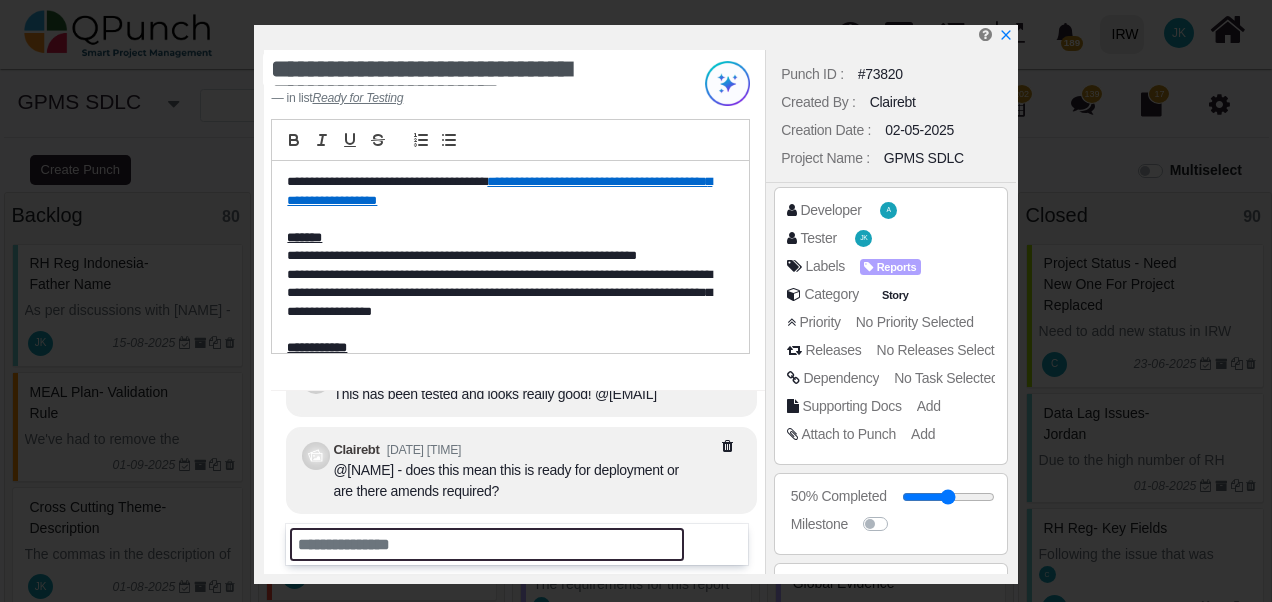click at bounding box center (487, 544) 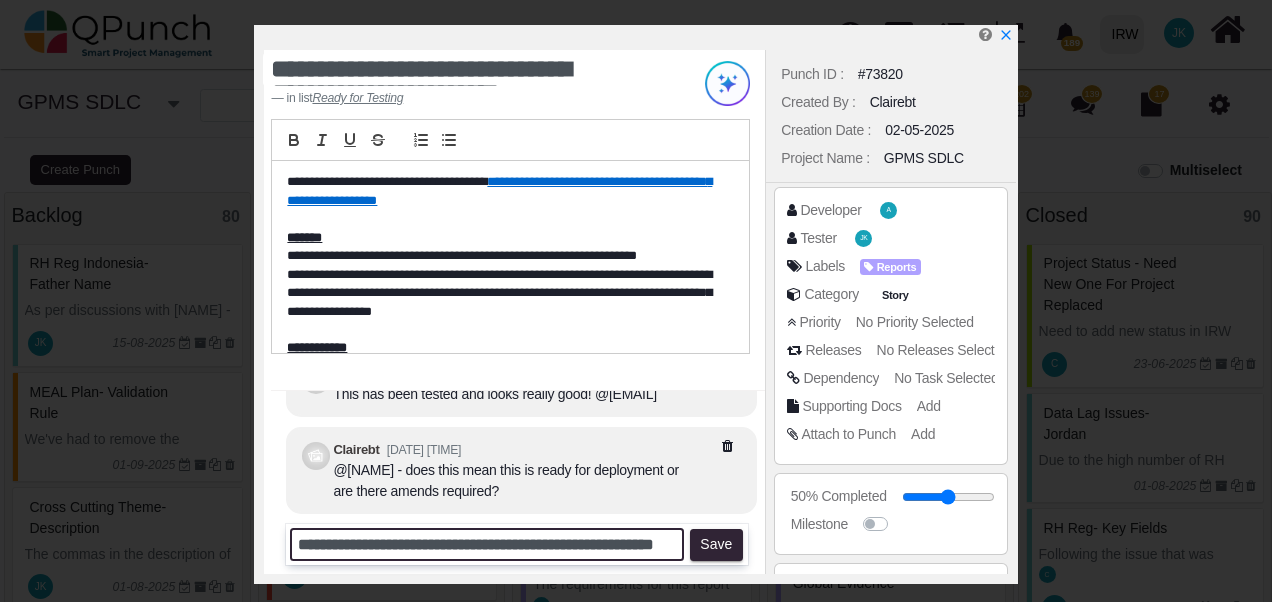 scroll, scrollTop: 0, scrollLeft: 54, axis: horizontal 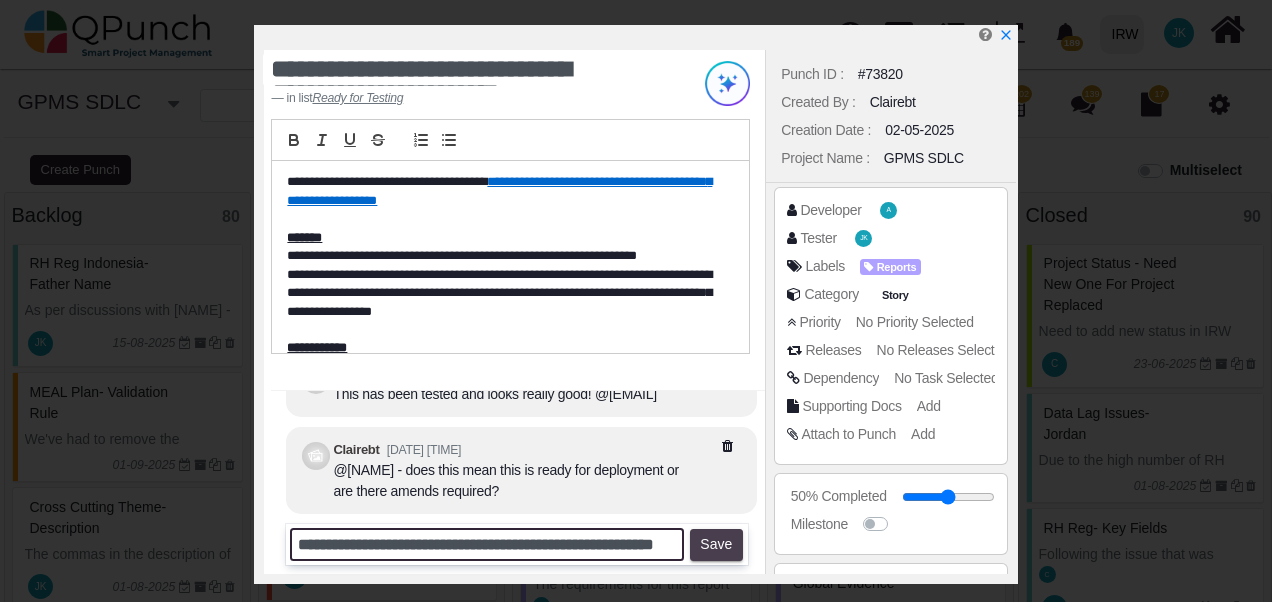 type on "**********" 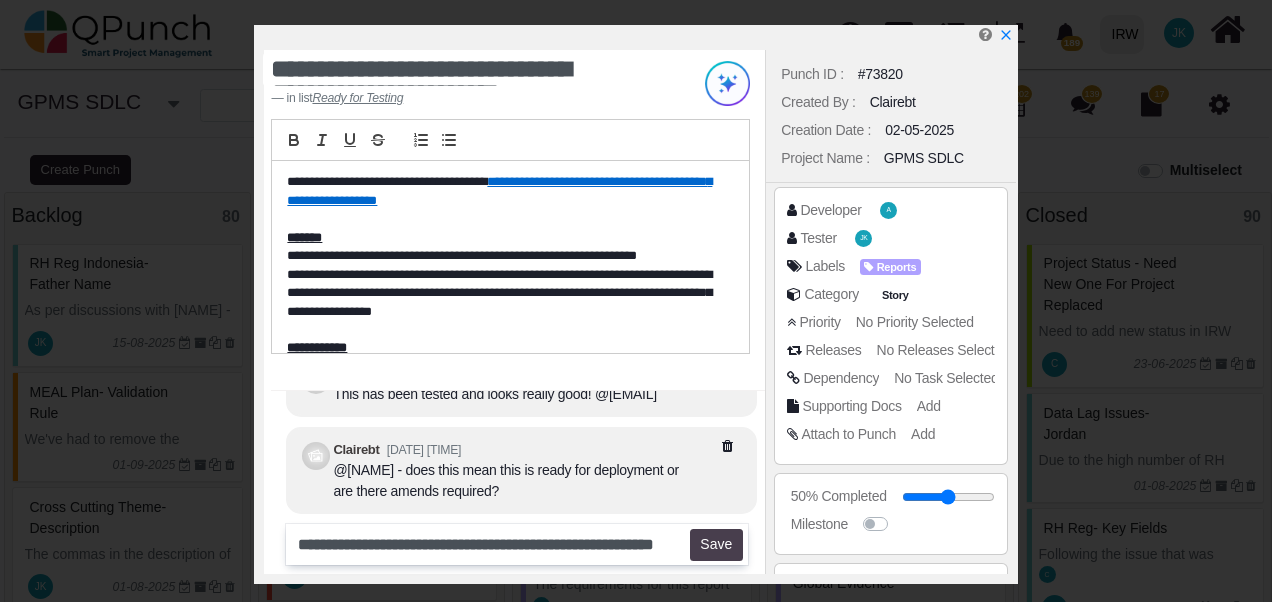 scroll, scrollTop: 0, scrollLeft: 0, axis: both 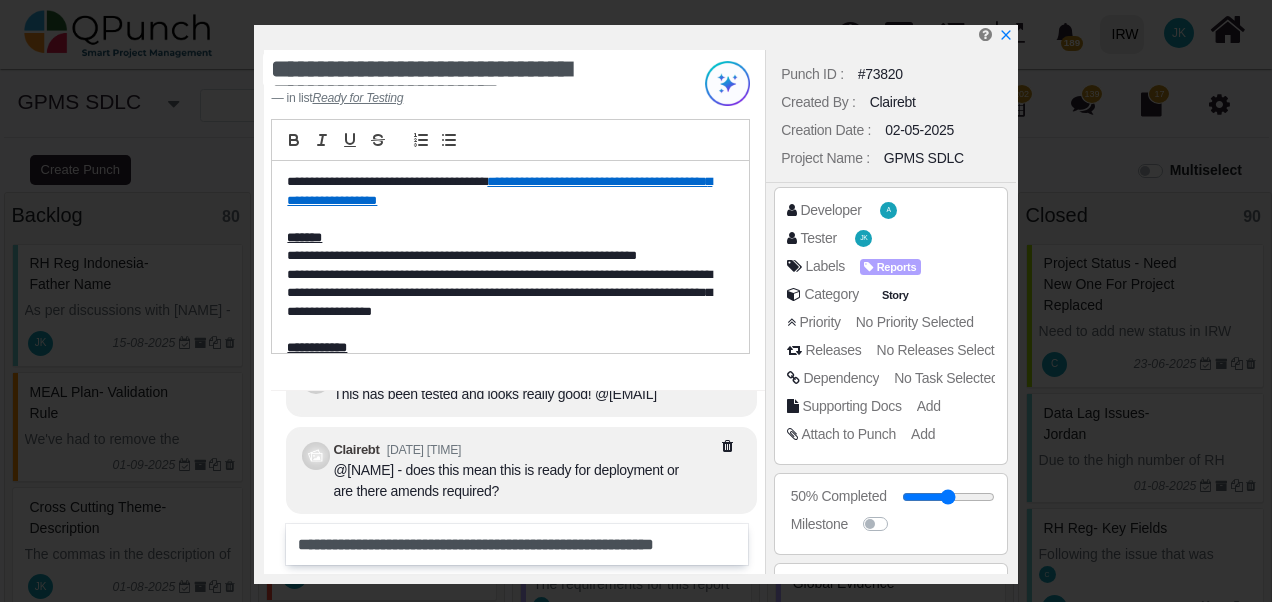 type 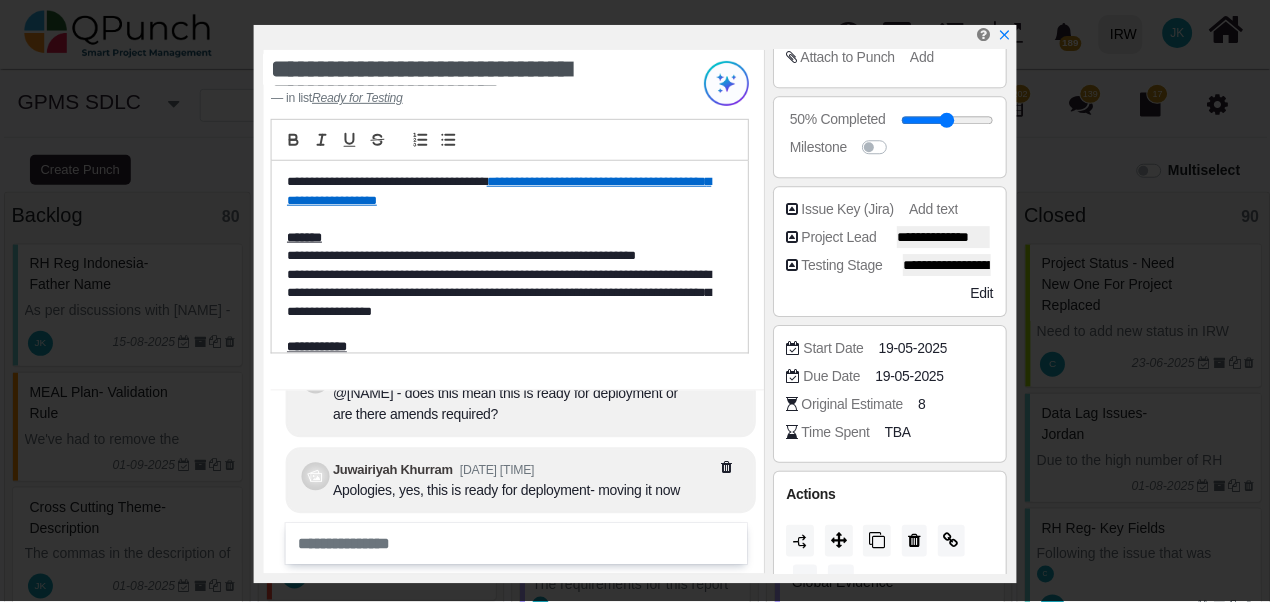 scroll, scrollTop: 413, scrollLeft: 0, axis: vertical 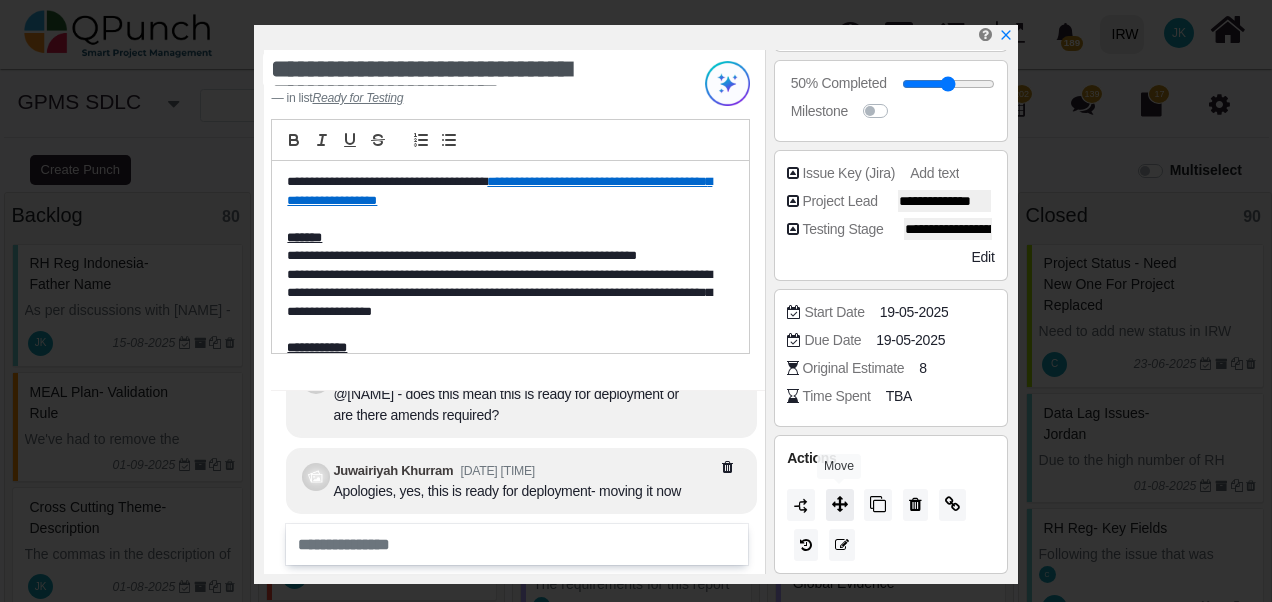click at bounding box center (840, 504) 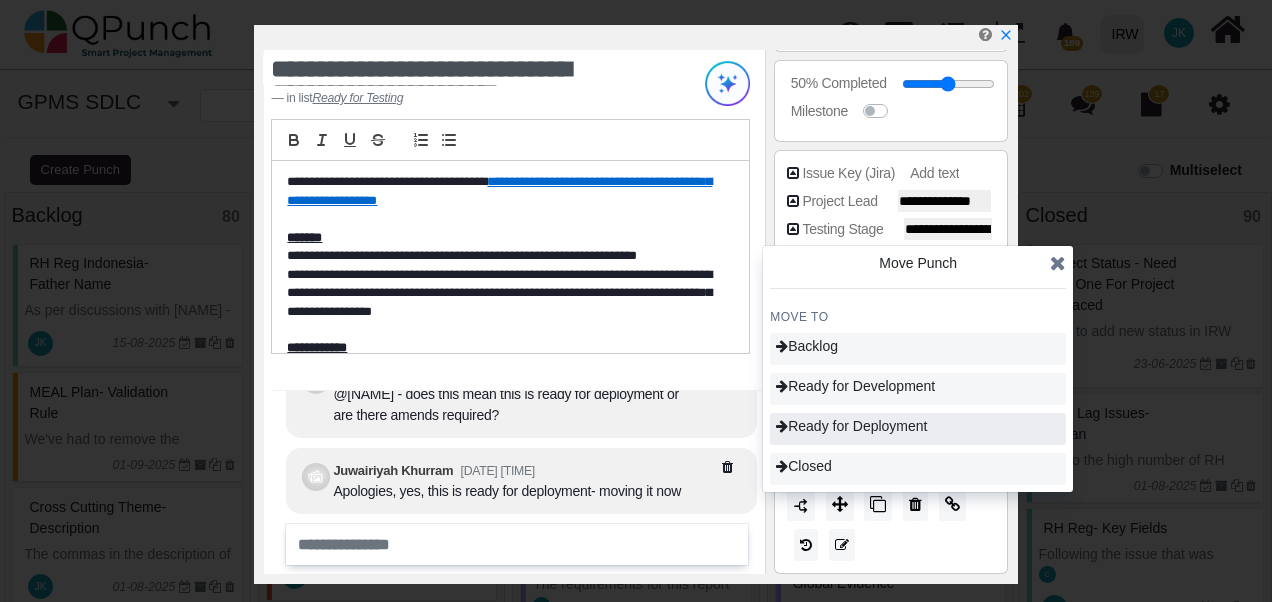 click on "Ready for Deployment" at bounding box center (851, 426) 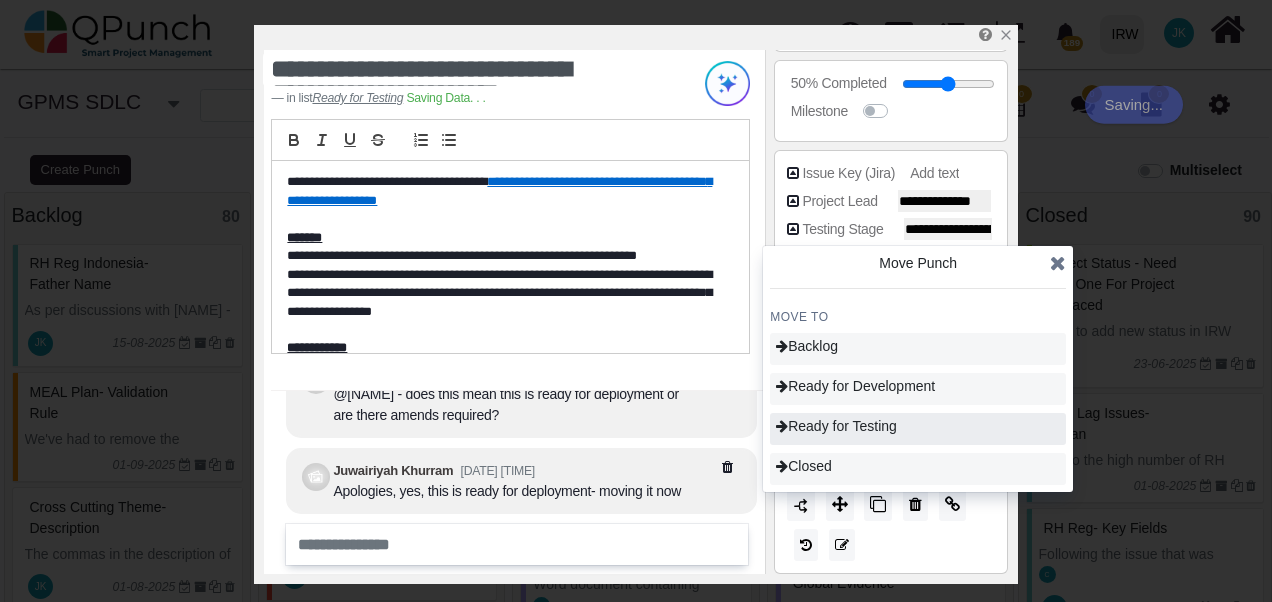 type on "**" 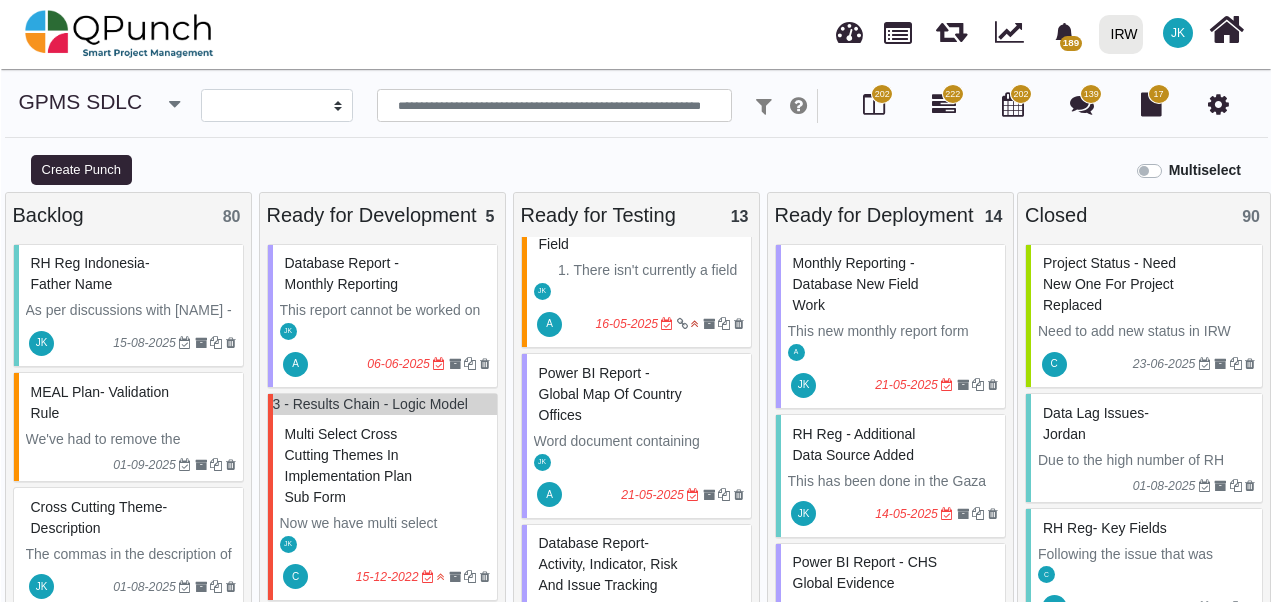 scroll, scrollTop: 400, scrollLeft: 0, axis: vertical 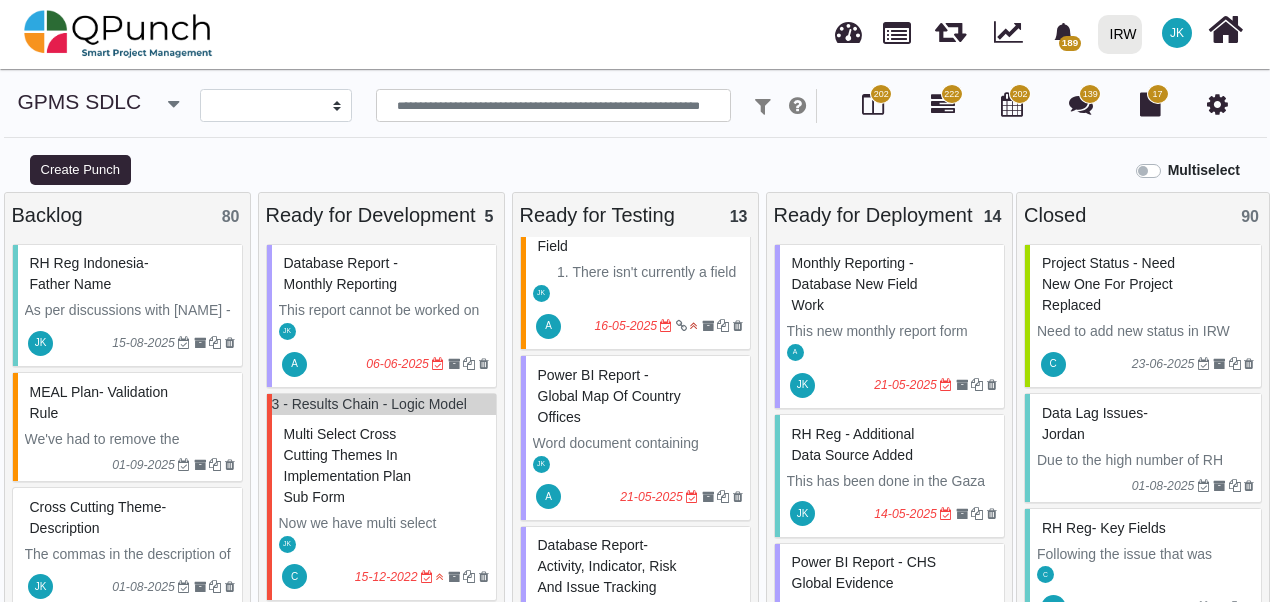 click on "Power BI Report - Global Map of Country Offices" at bounding box center [638, 396] 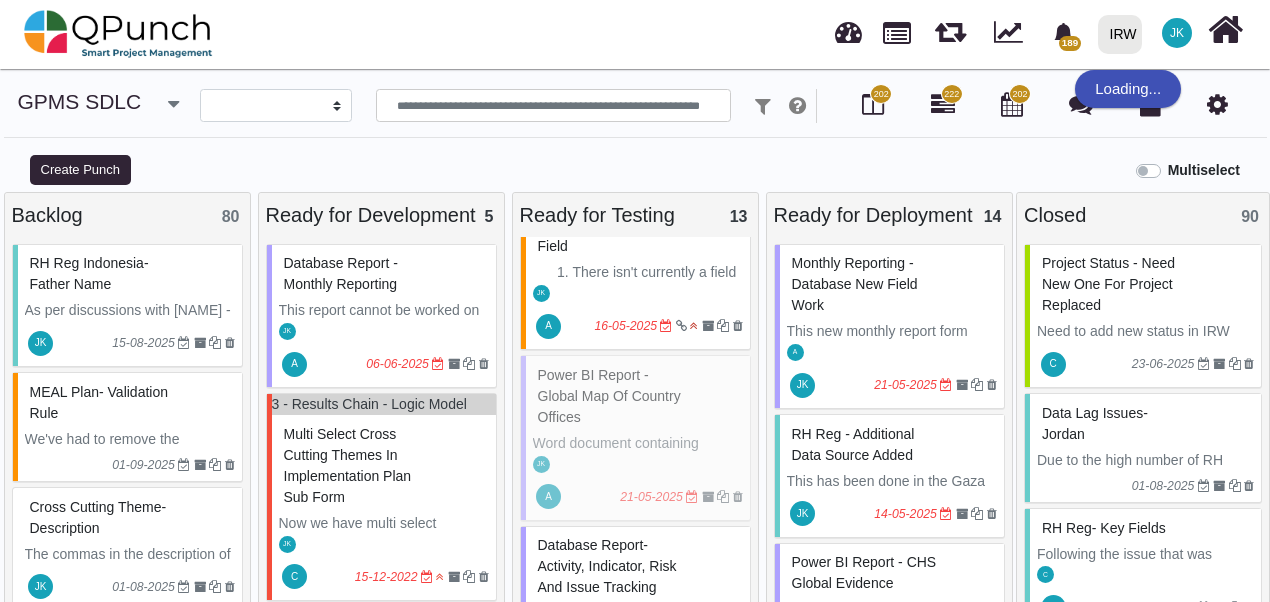 select on "**********" 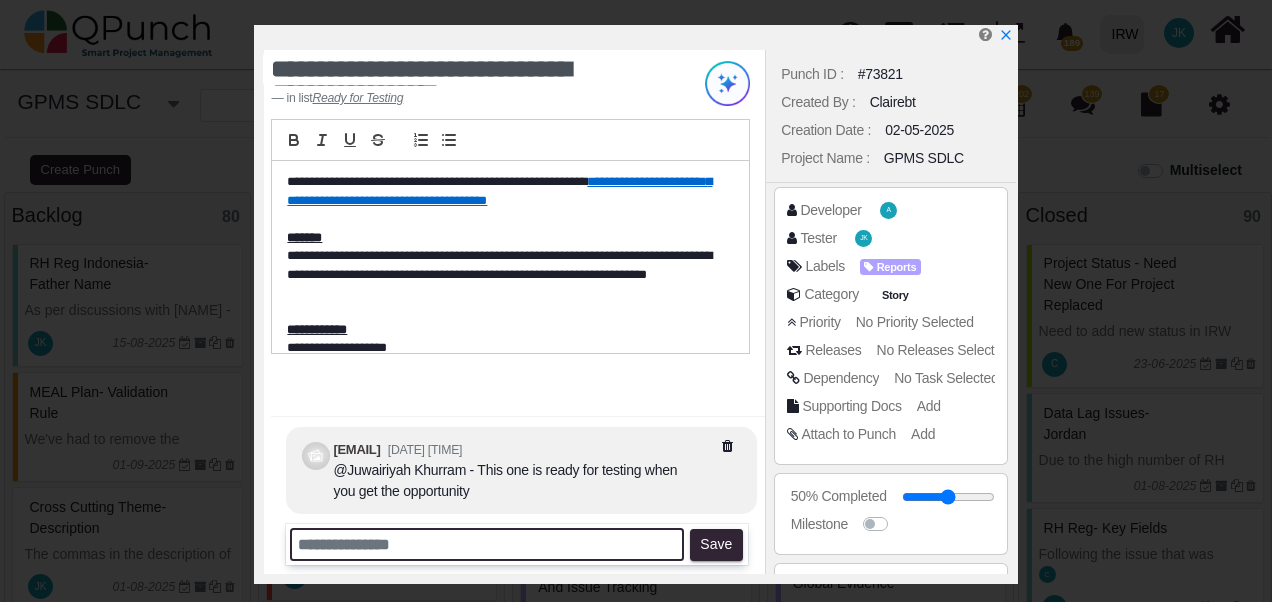 click at bounding box center [487, 544] 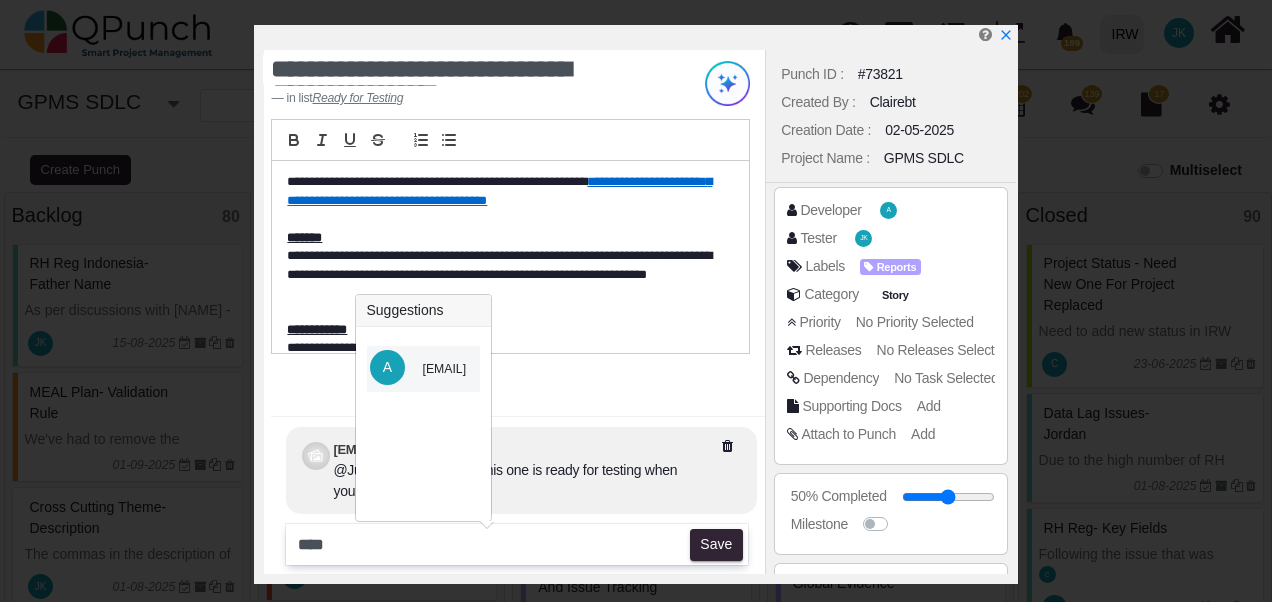 click on "[EMAIL]" at bounding box center (445, 369) 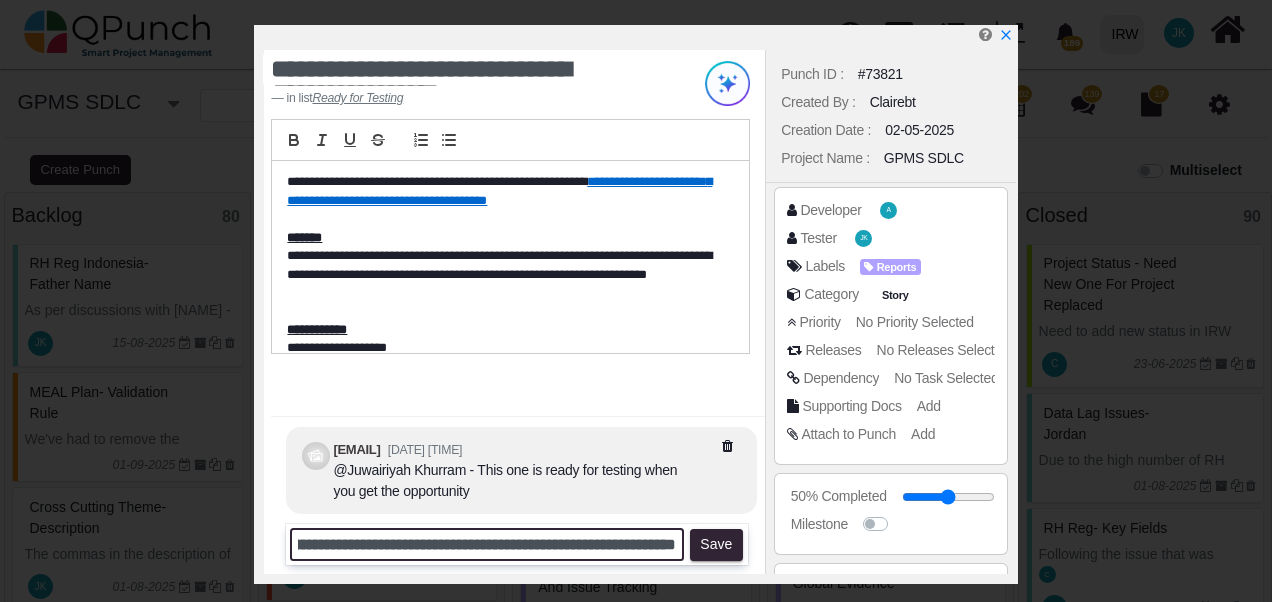 scroll, scrollTop: 0, scrollLeft: 1074, axis: horizontal 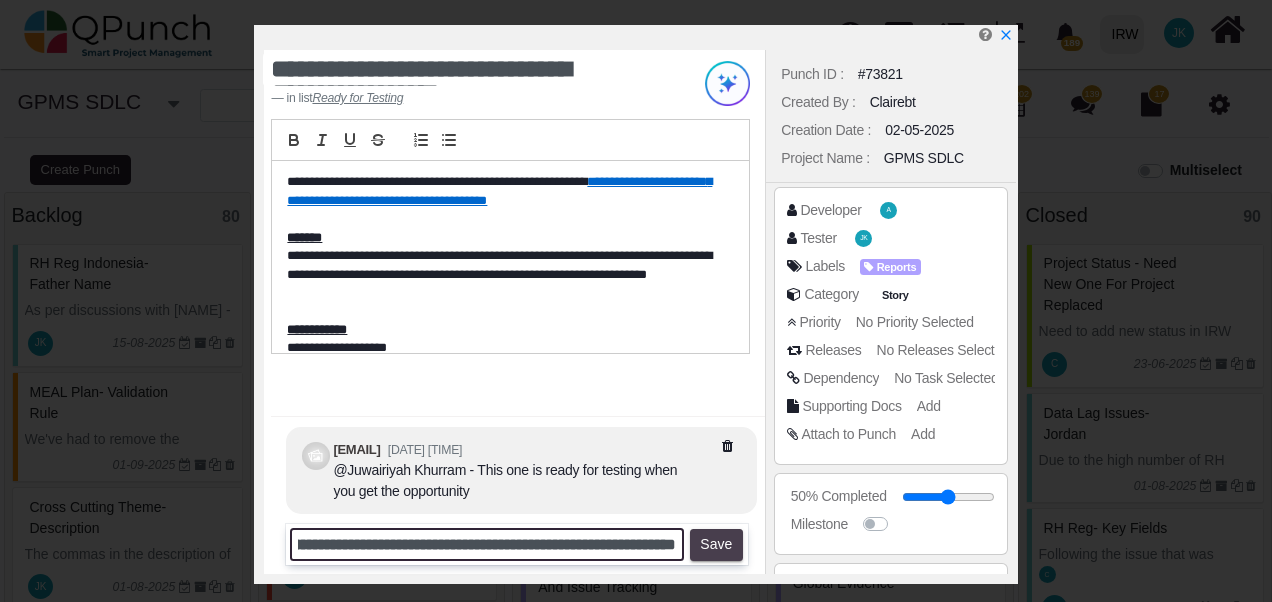 type on "**********" 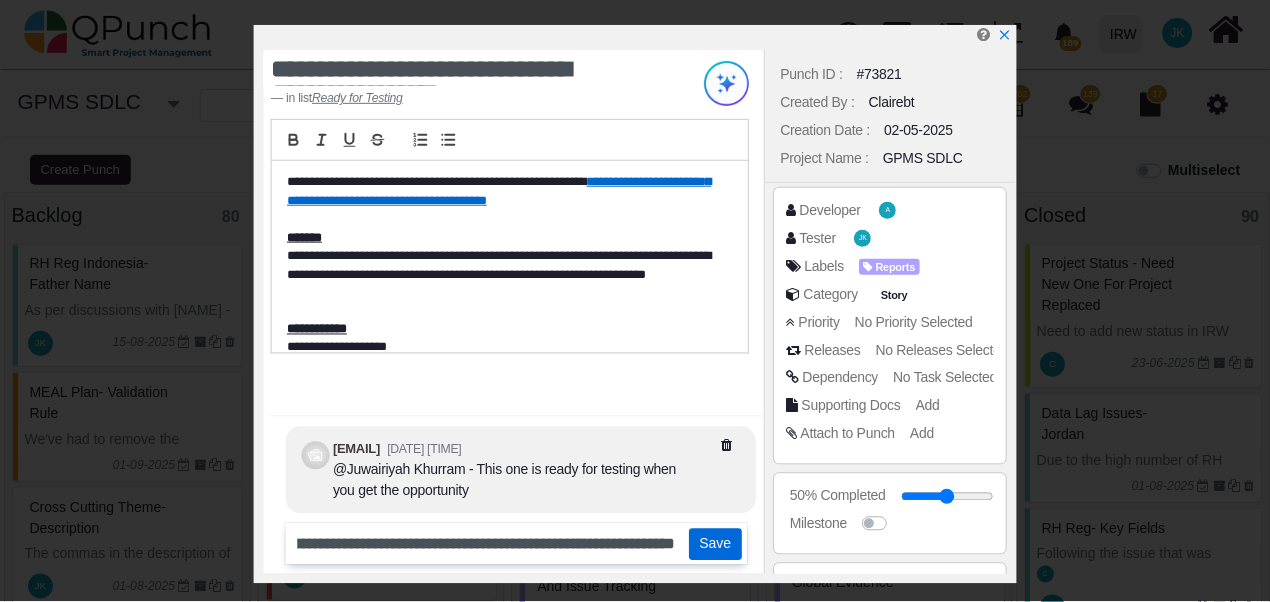 scroll, scrollTop: 0, scrollLeft: 0, axis: both 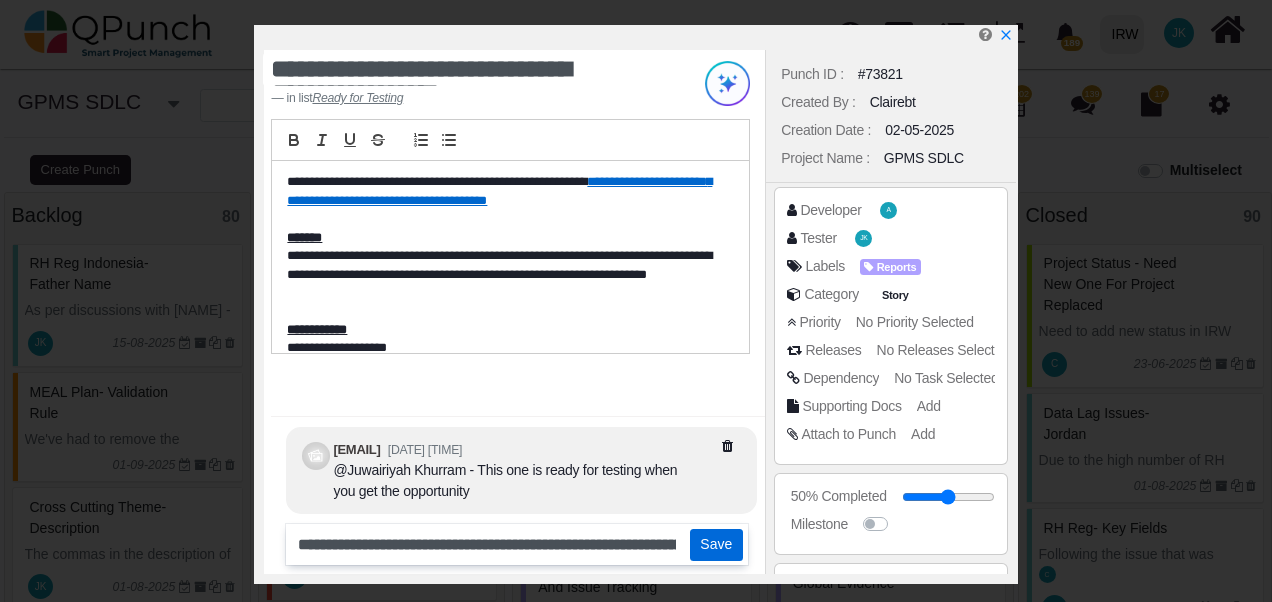 click on "Save" at bounding box center [716, 545] 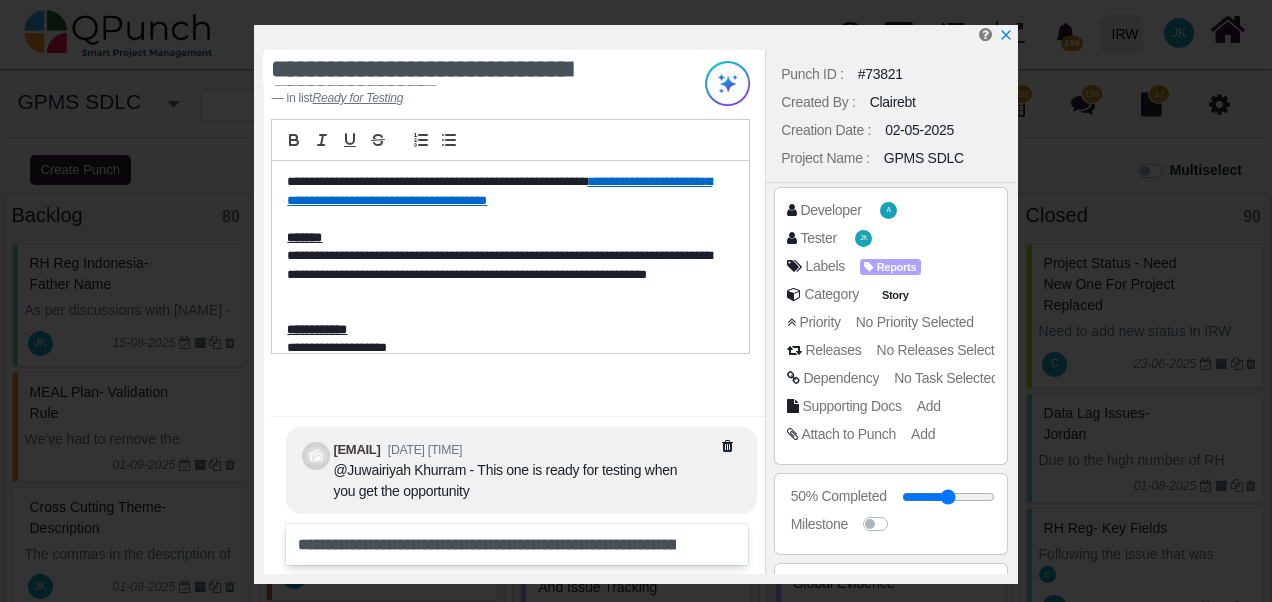 type 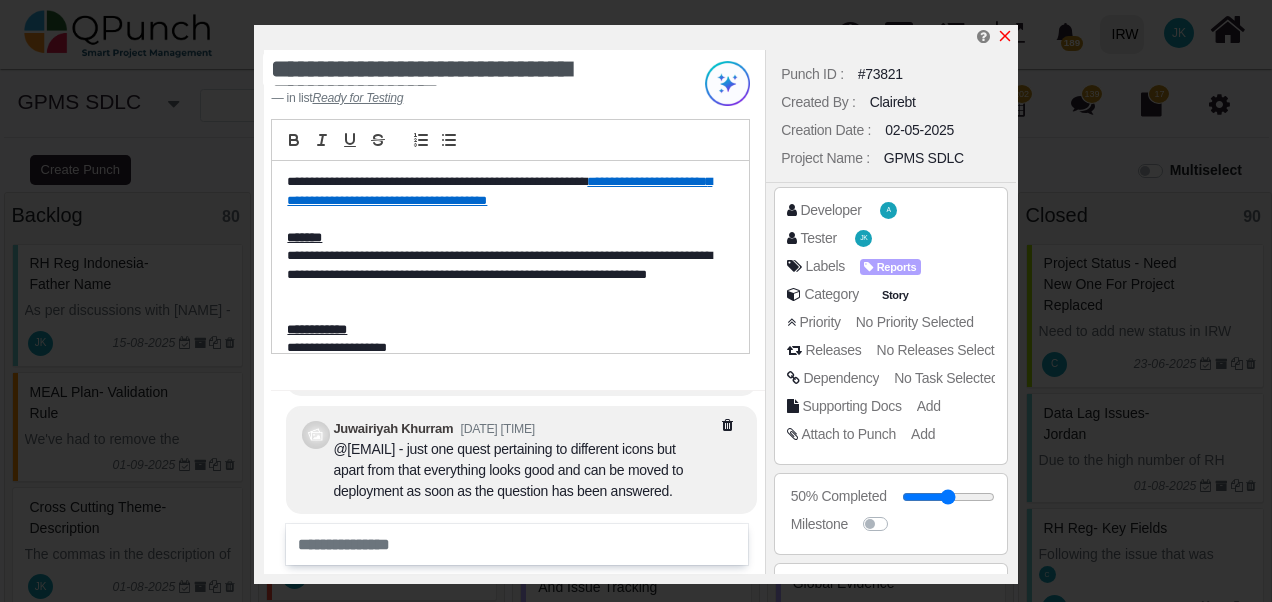 click 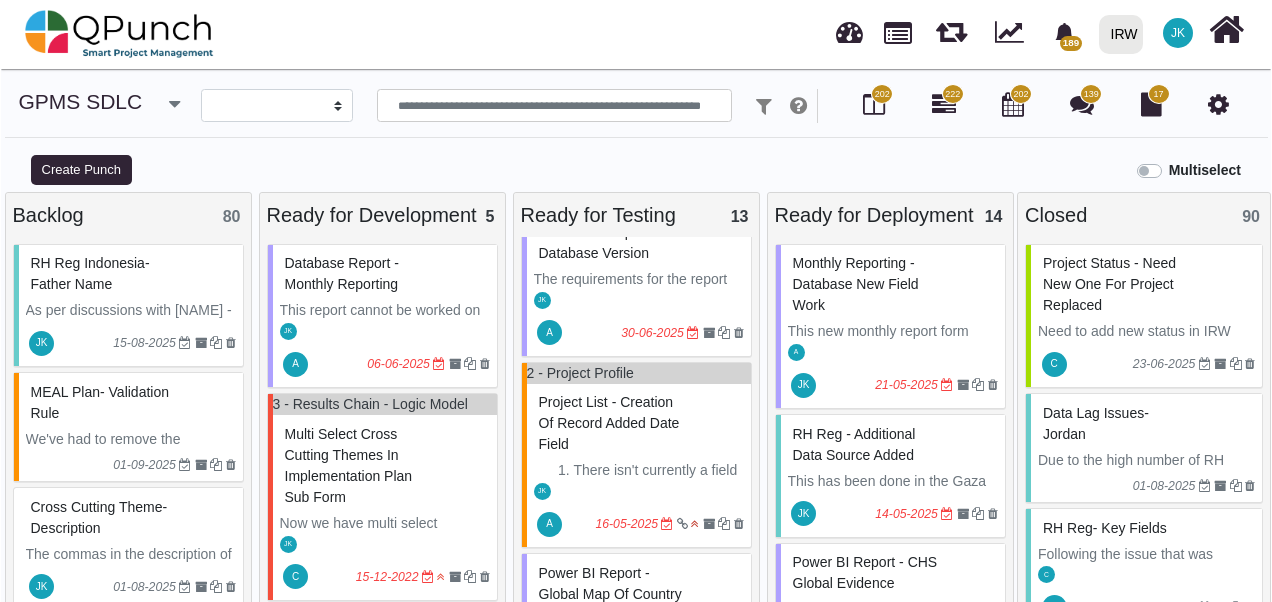 scroll, scrollTop: 200, scrollLeft: 0, axis: vertical 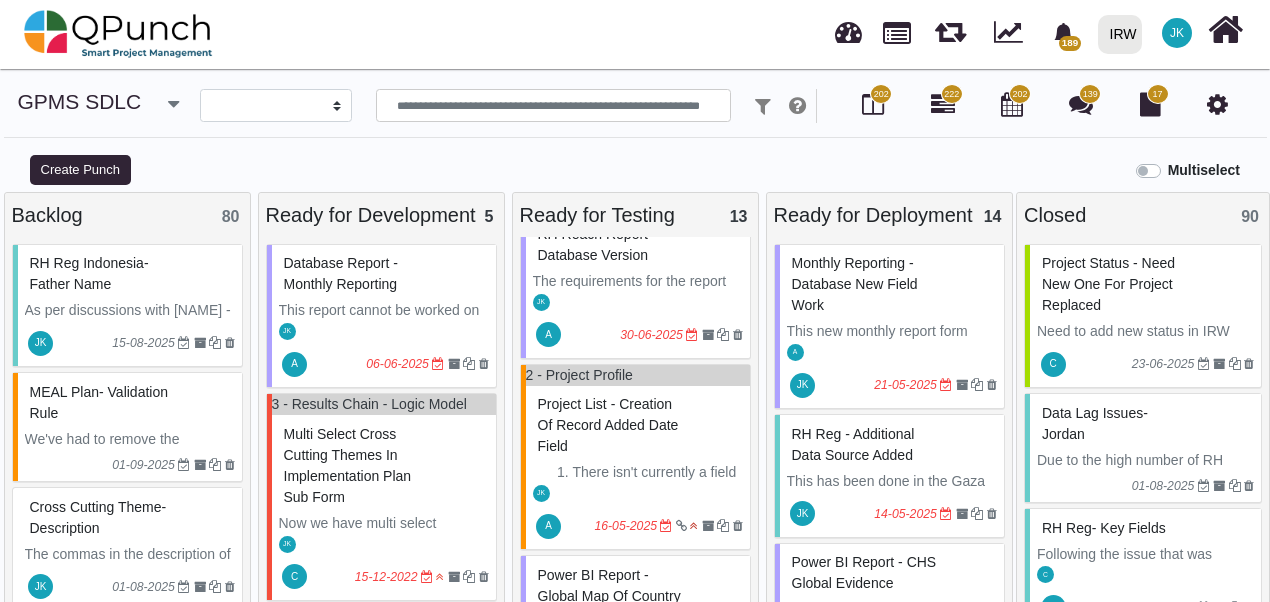 click on "Project List - Creation of Record Added Date field" at bounding box center [638, 425] 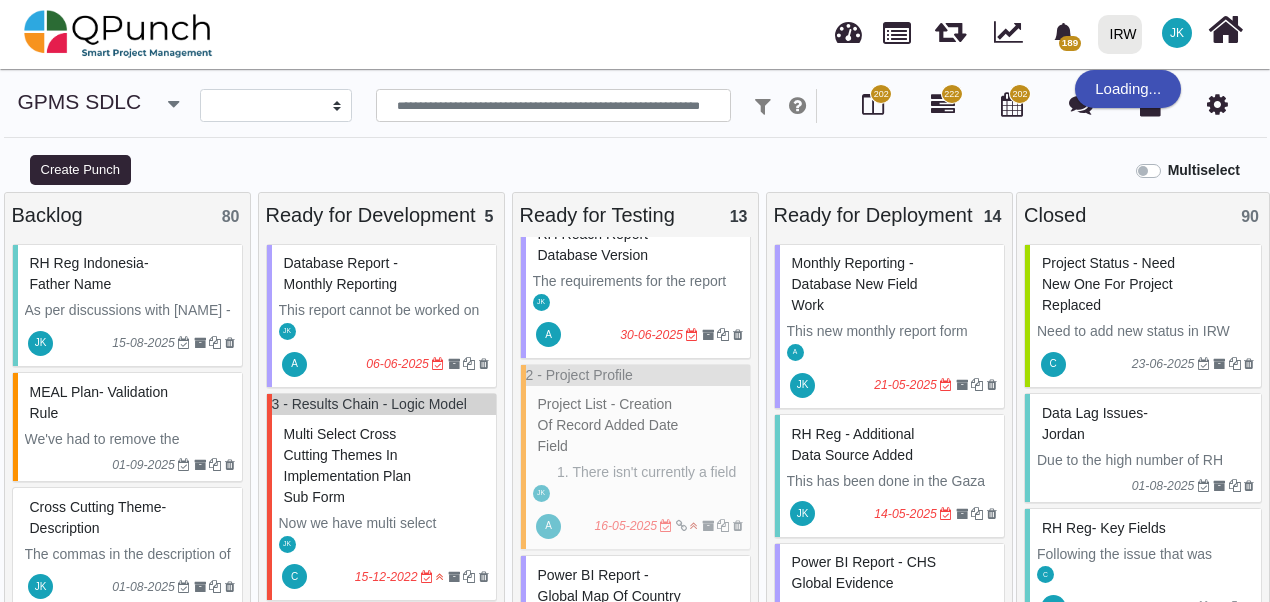 select on "**********" 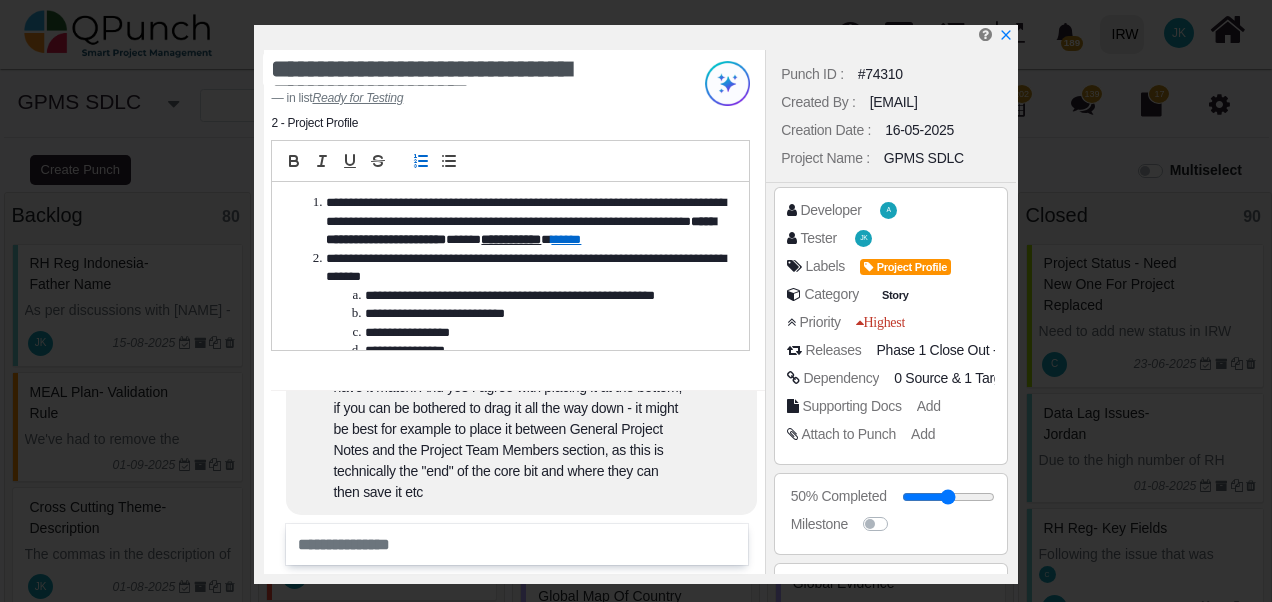 scroll, scrollTop: 0, scrollLeft: 0, axis: both 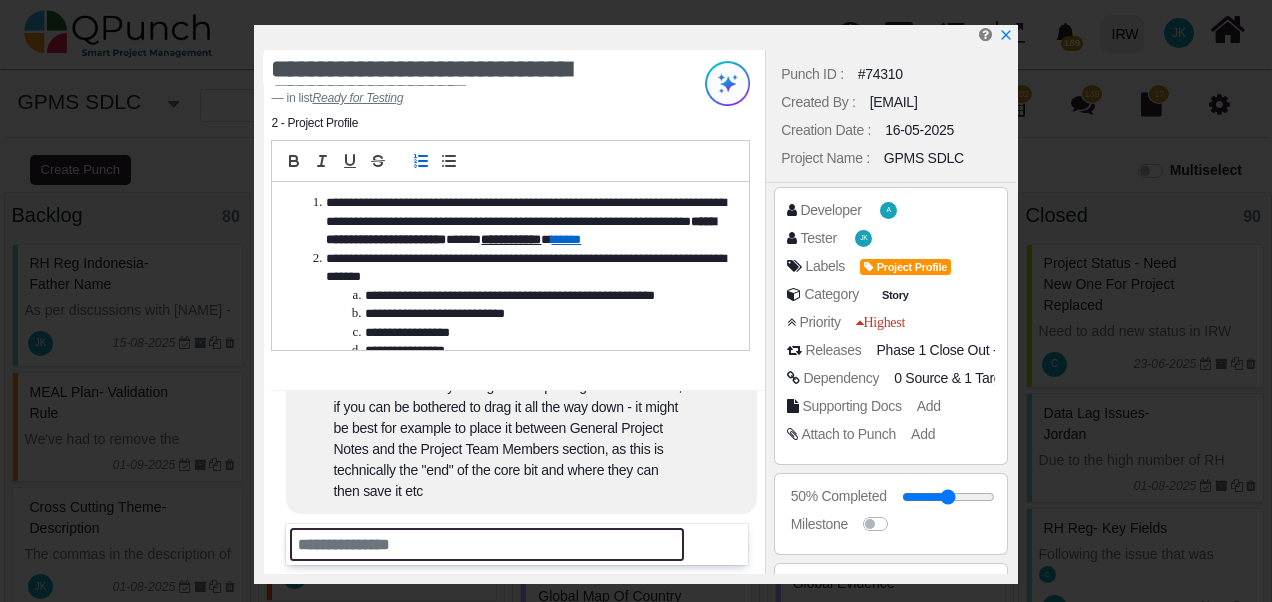 click at bounding box center (487, 544) 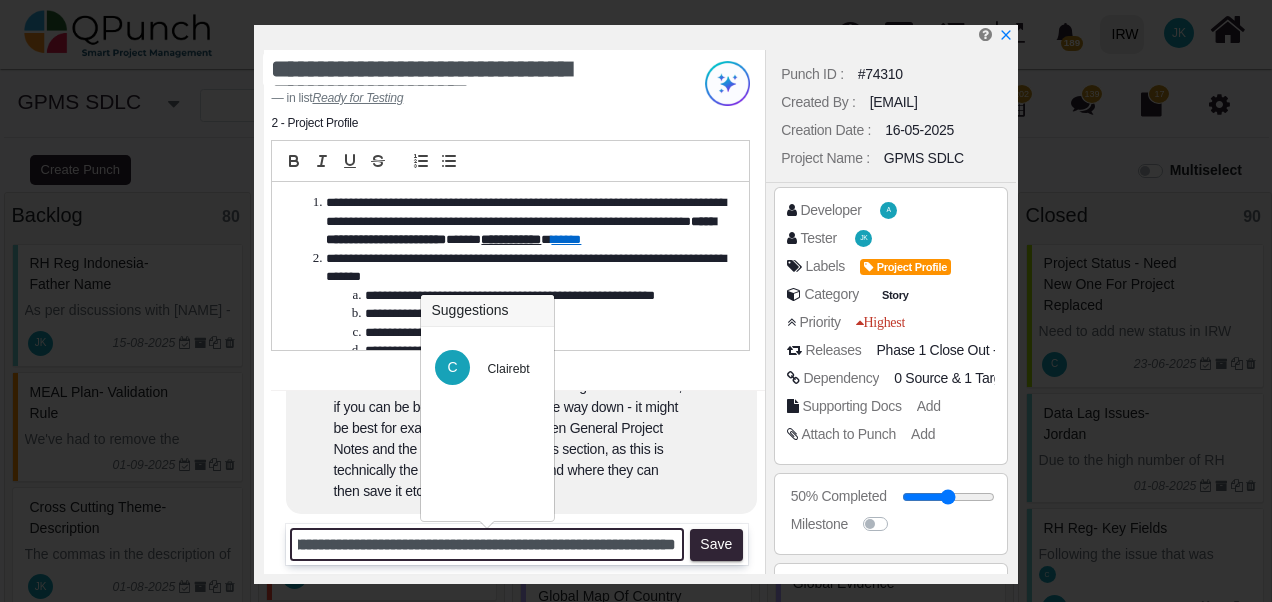 scroll, scrollTop: 0, scrollLeft: 147, axis: horizontal 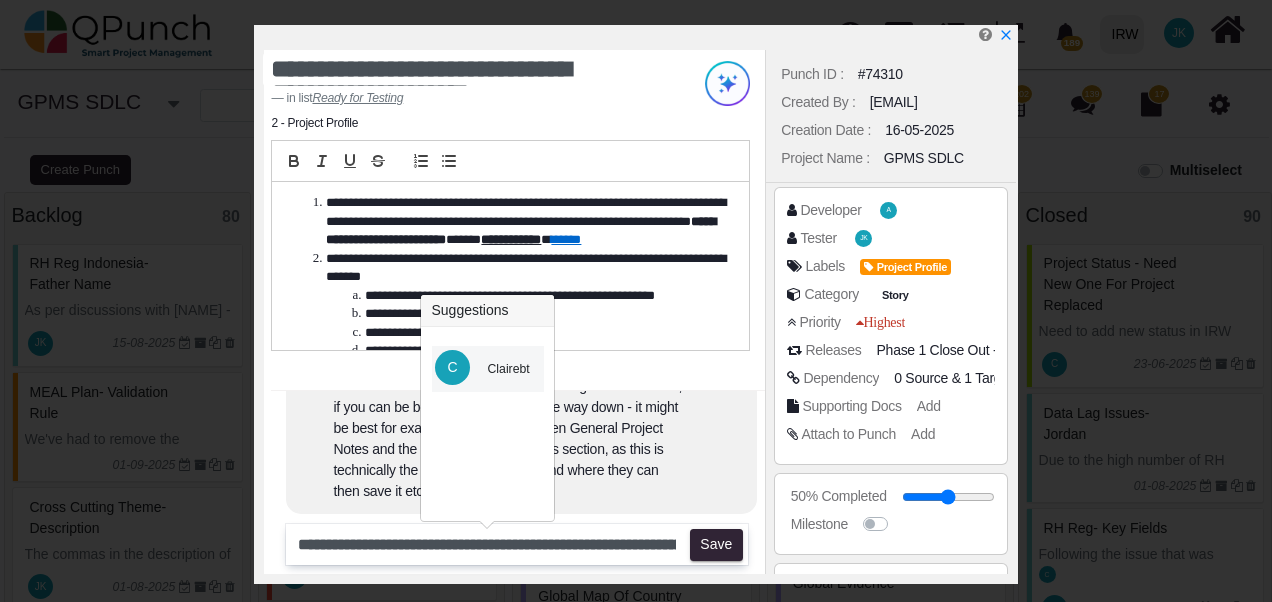 click on "Clairebt" at bounding box center (509, 369) 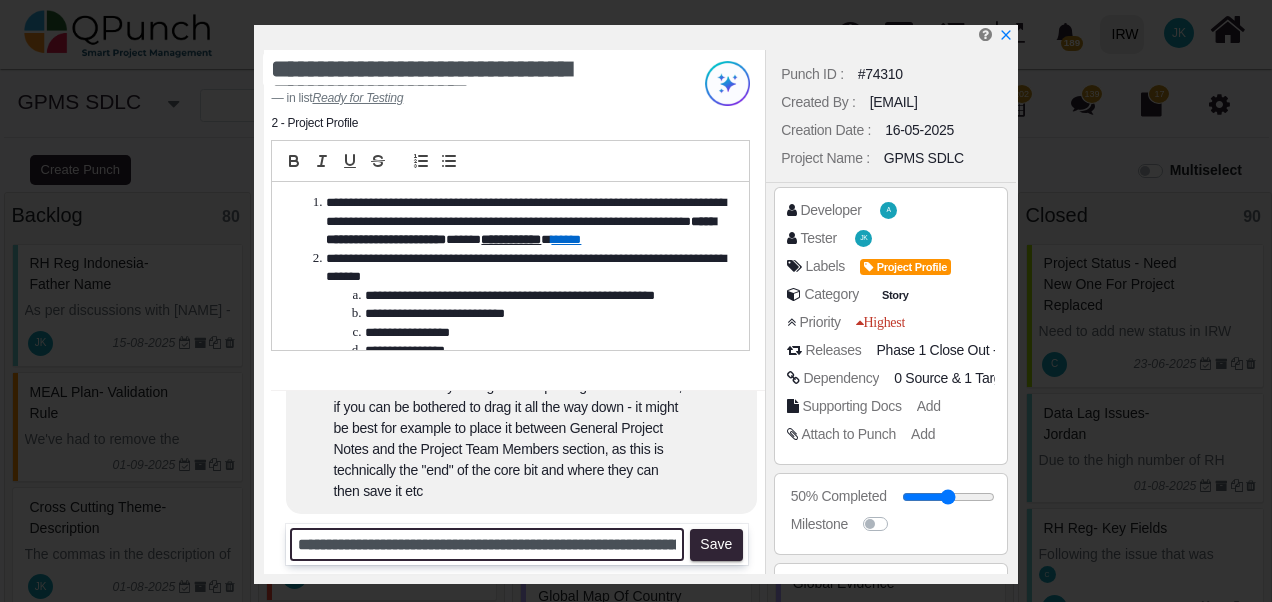 scroll, scrollTop: 0, scrollLeft: 147, axis: horizontal 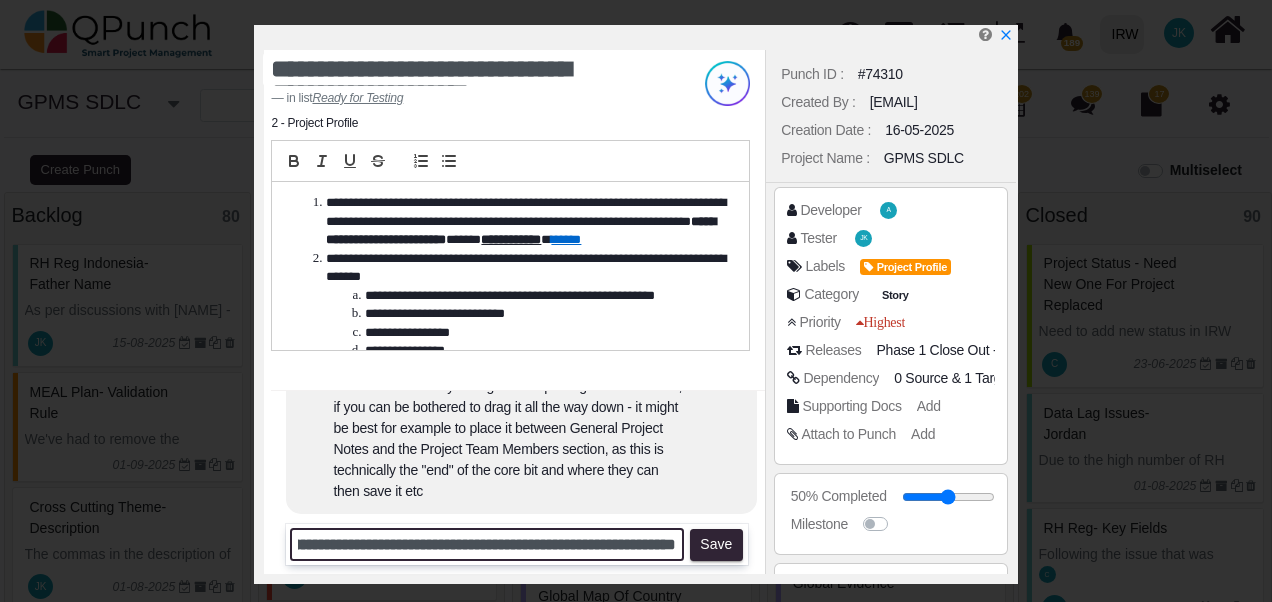 click on "**********" at bounding box center [487, 544] 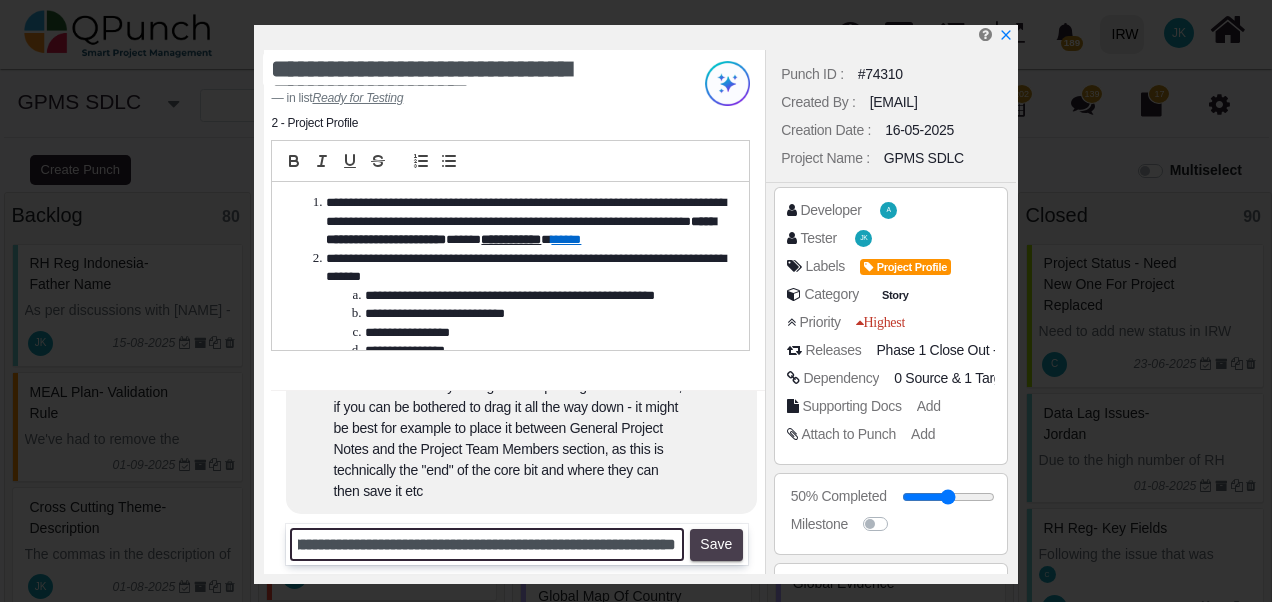 type on "**********" 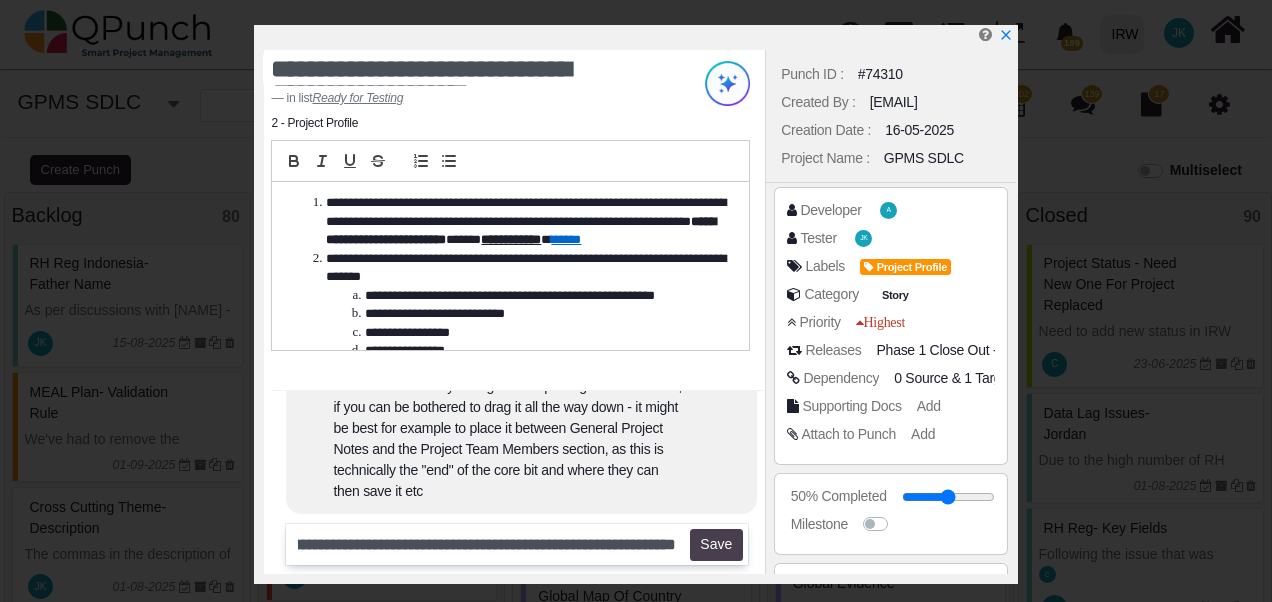 scroll, scrollTop: 0, scrollLeft: 0, axis: both 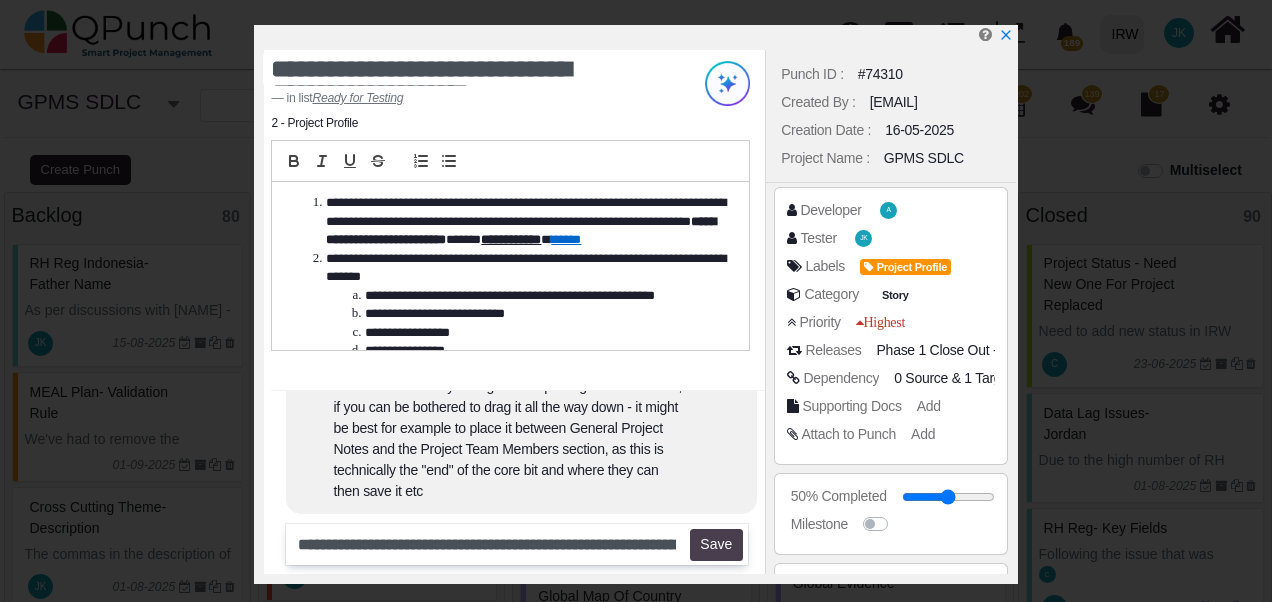click on "Save" at bounding box center [716, 545] 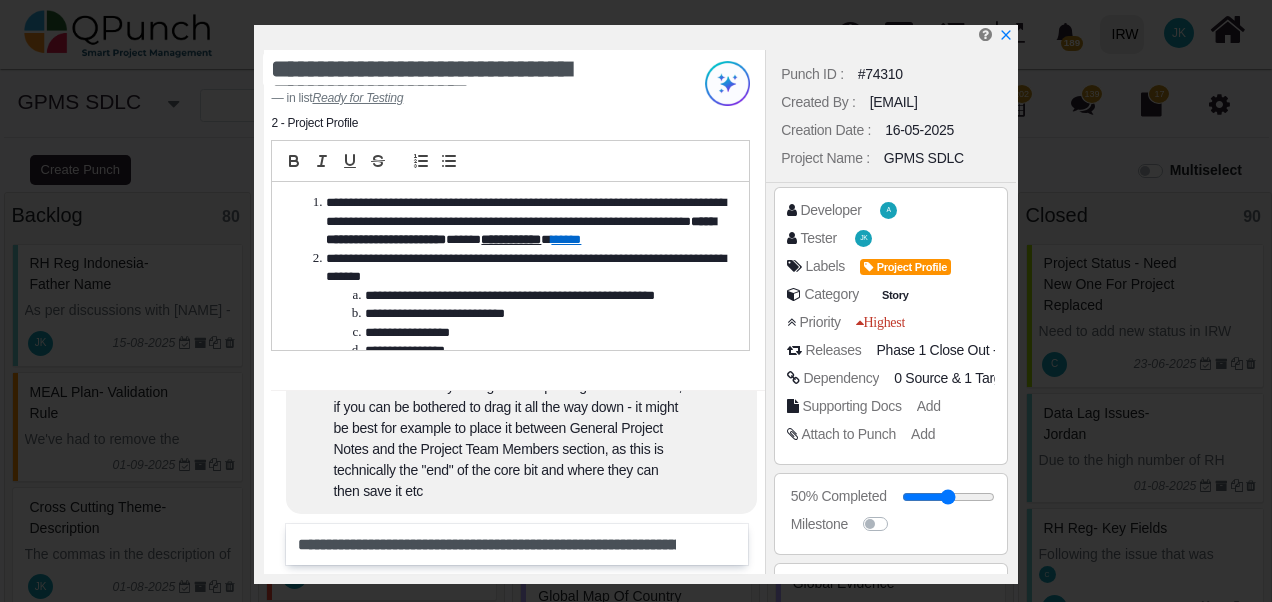 type 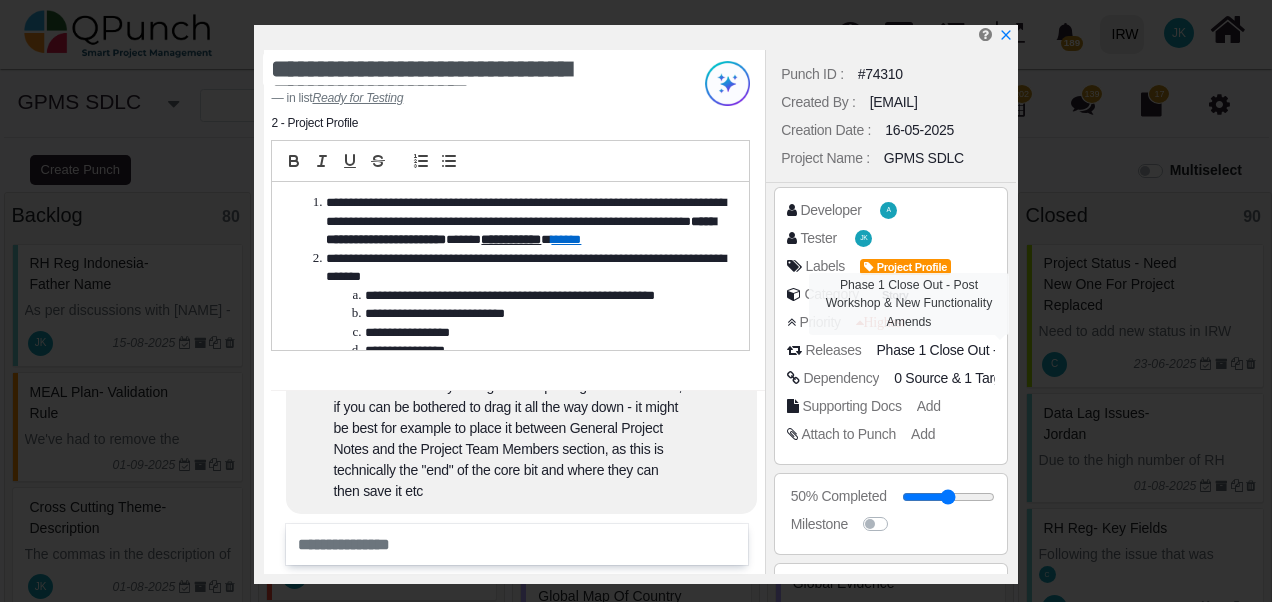 scroll, scrollTop: -117, scrollLeft: 0, axis: vertical 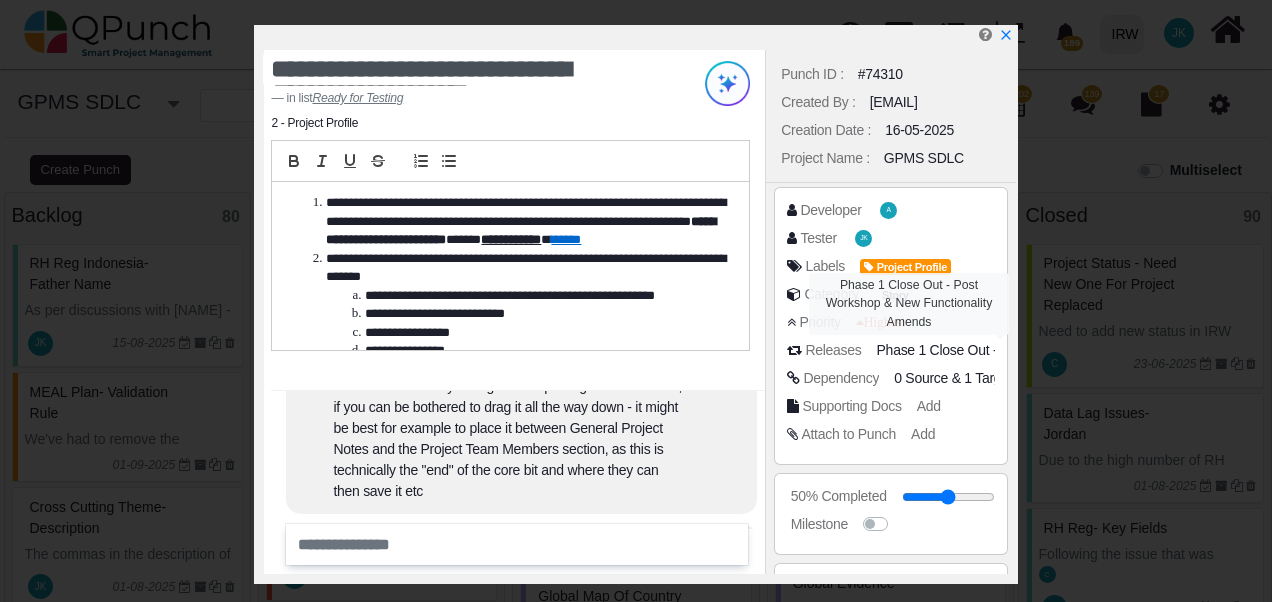 click on "Phase 1 Close Out - Post Workshop & New Functionality Amends" at bounding box center [1072, 350] 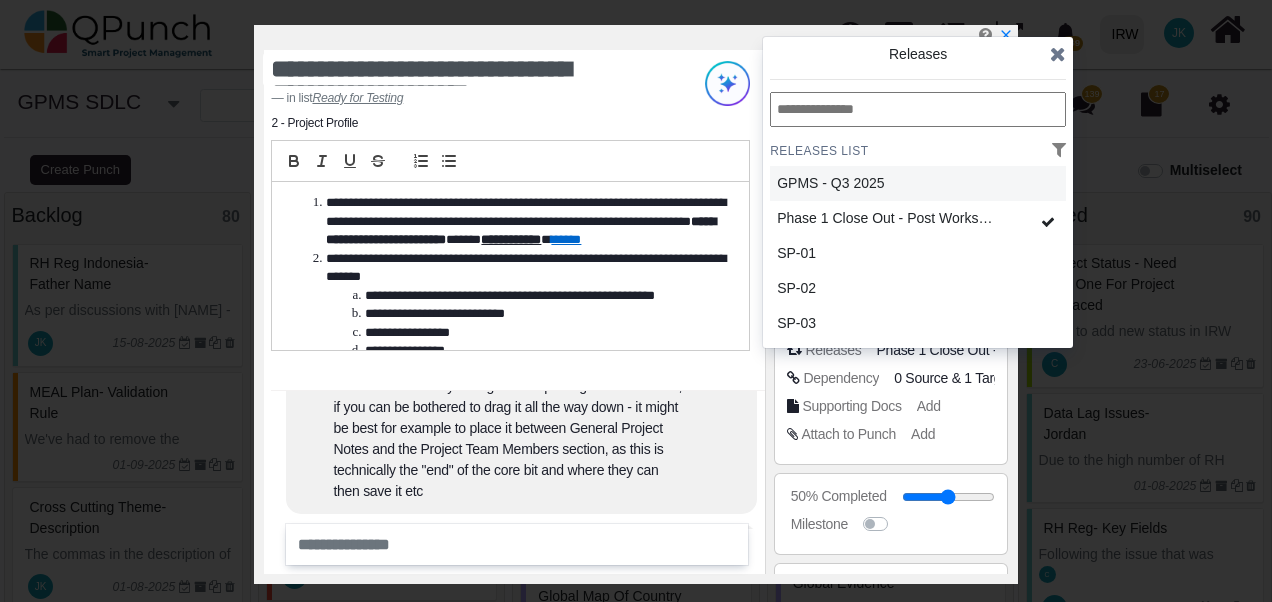 click on "GPMS - Q3 2025" at bounding box center (887, 183) 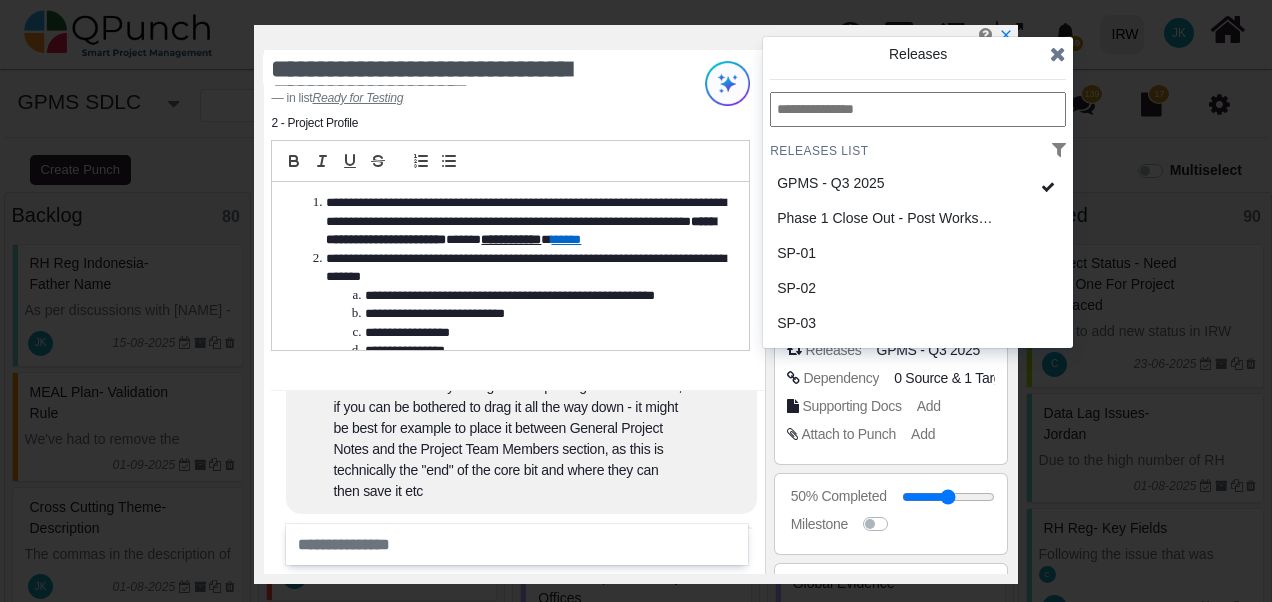 click on "Developer A Tester [PERSON] Labels Project Profile Category Story Priority Highest Releases GPMS - [DATE] Dependency 1 Target" at bounding box center (890, 326) 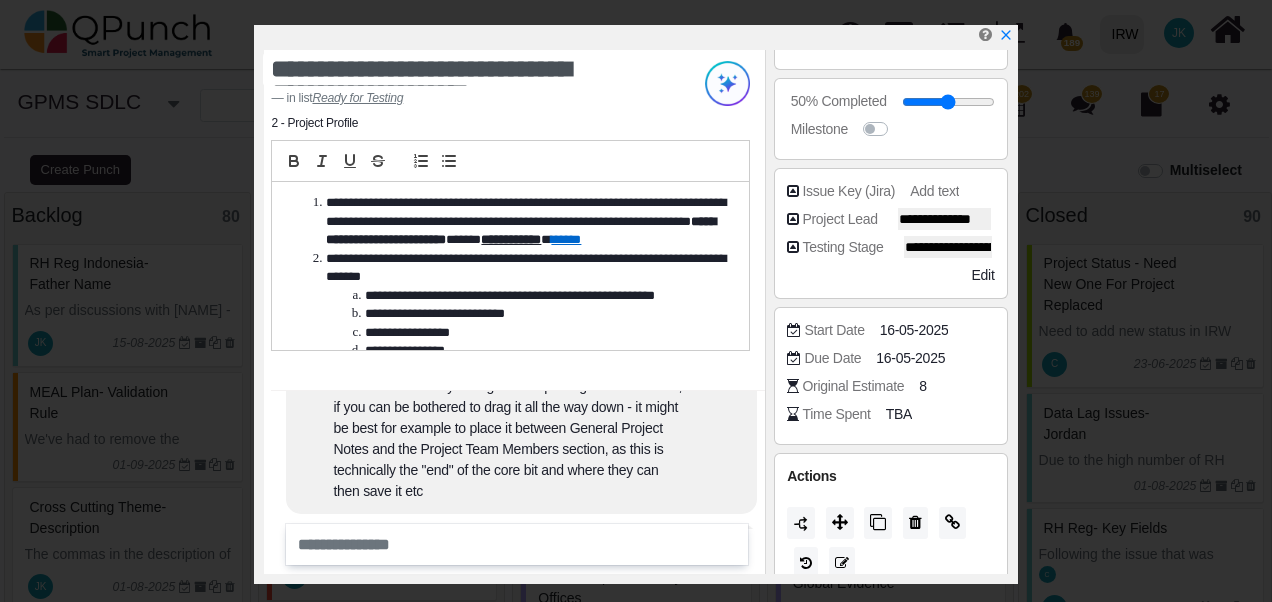scroll, scrollTop: 413, scrollLeft: 0, axis: vertical 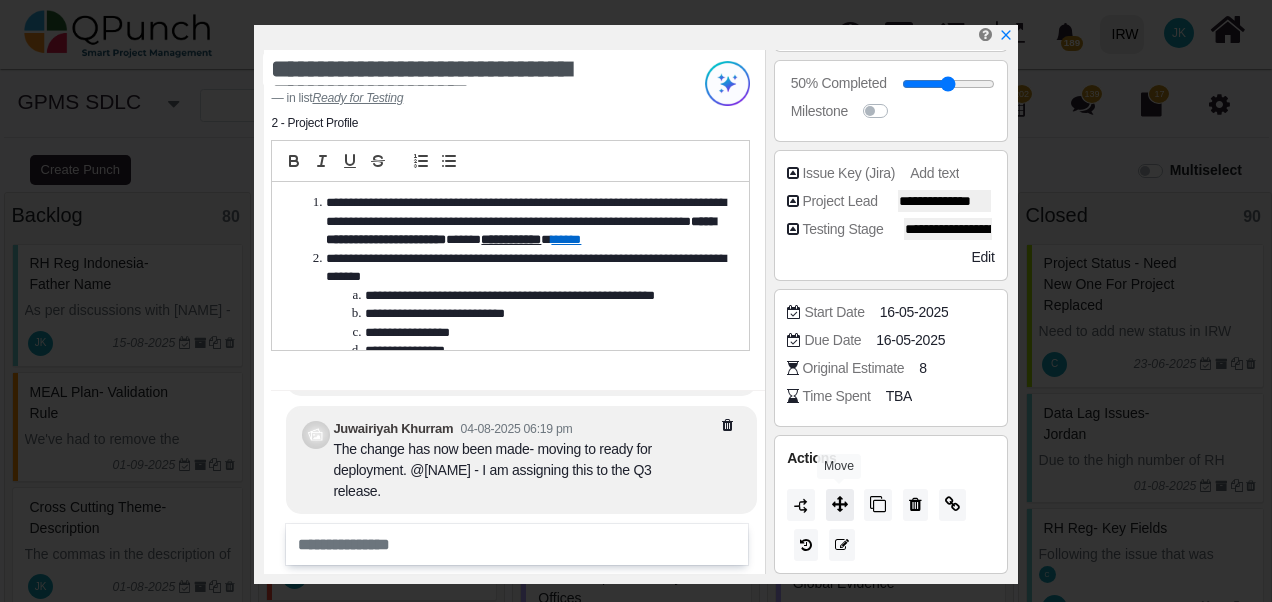 click at bounding box center [840, 504] 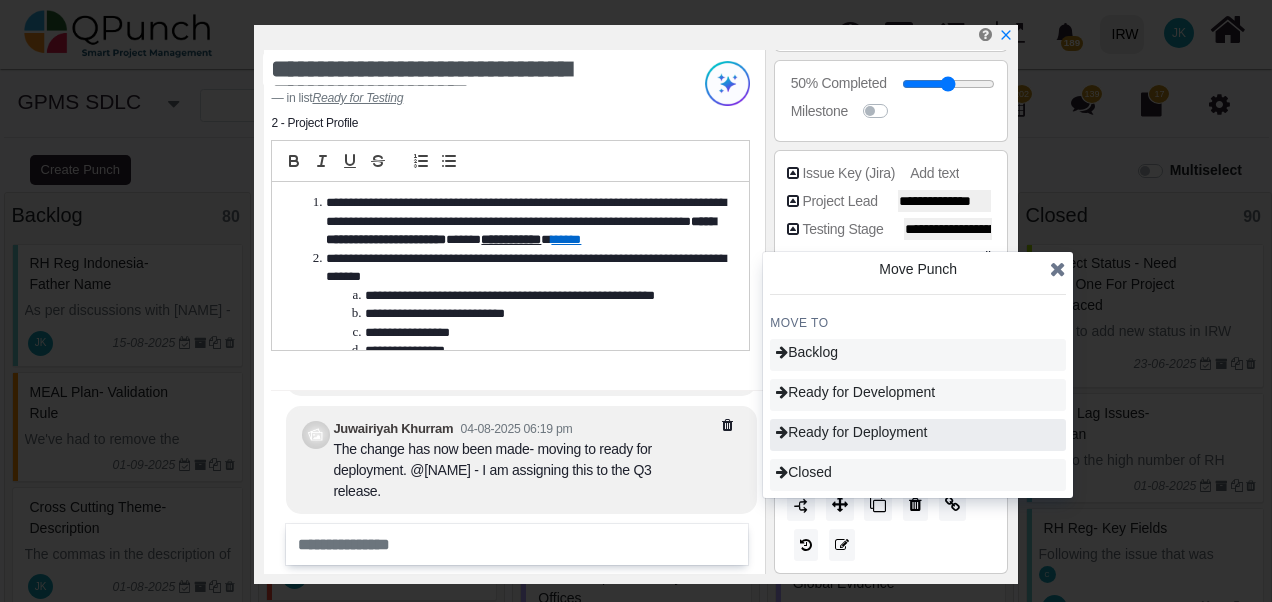 click on "Ready for Deployment" at bounding box center (851, 432) 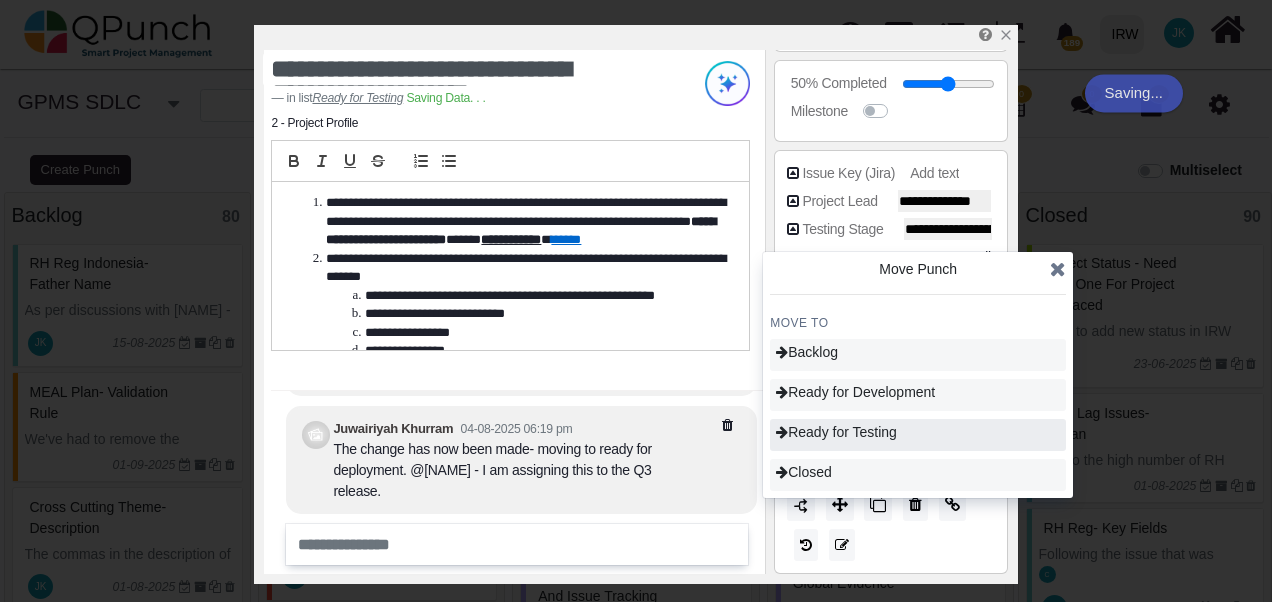 type on "**" 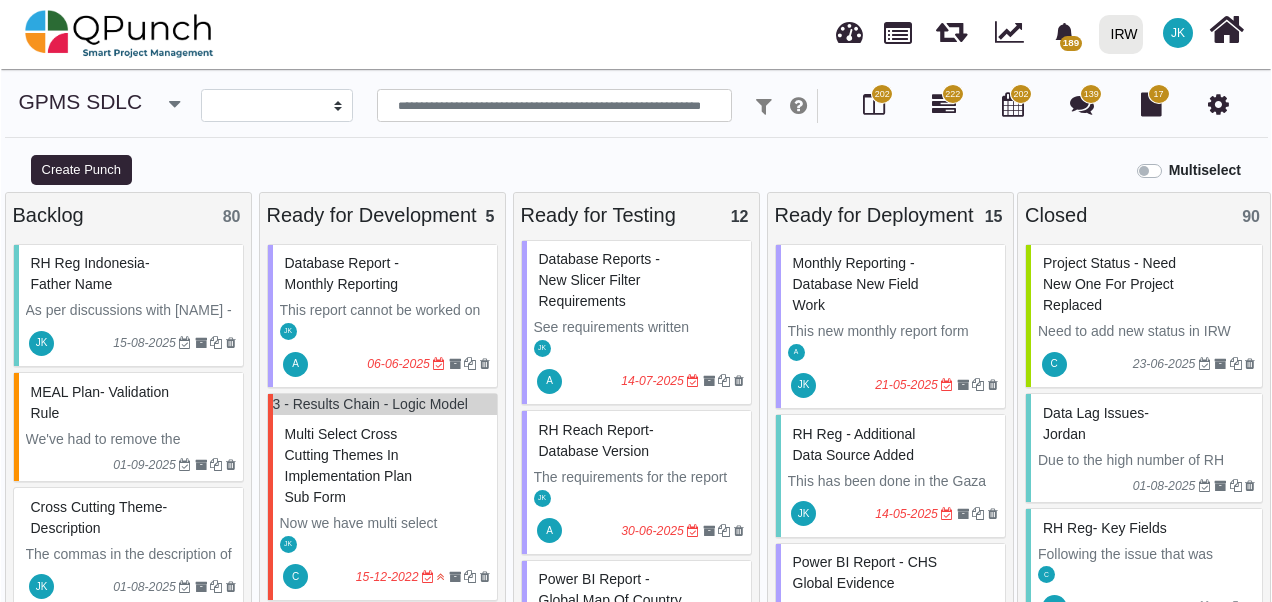 scroll, scrollTop: 0, scrollLeft: 0, axis: both 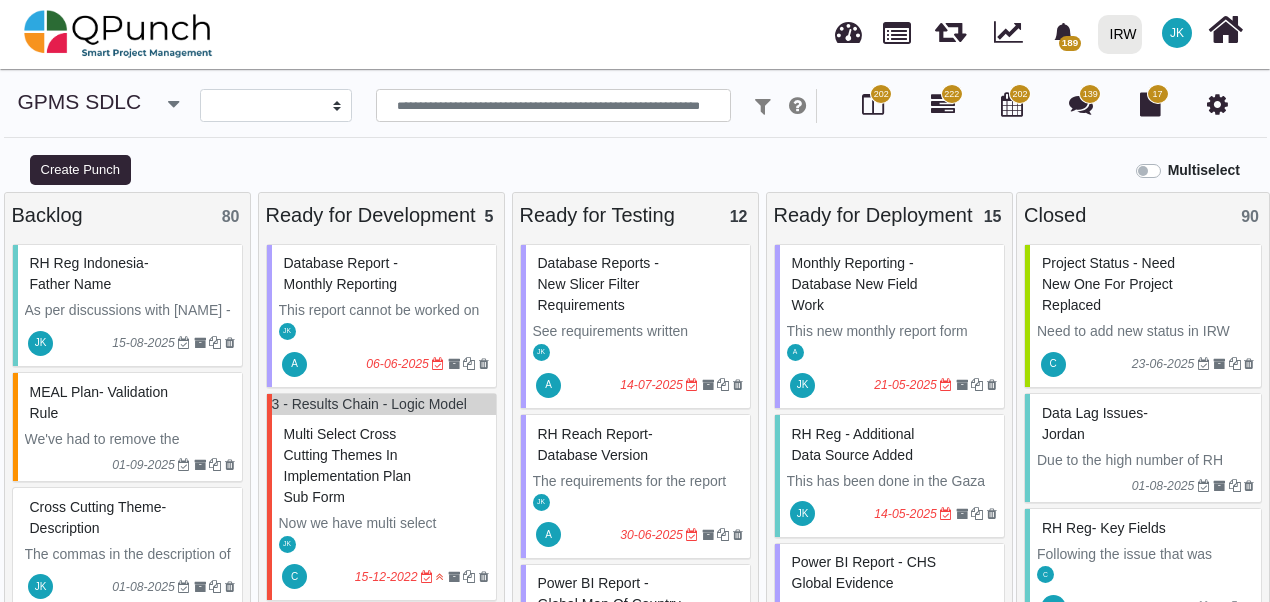 click on "RH Reach Report- Database Version" at bounding box center [595, 444] 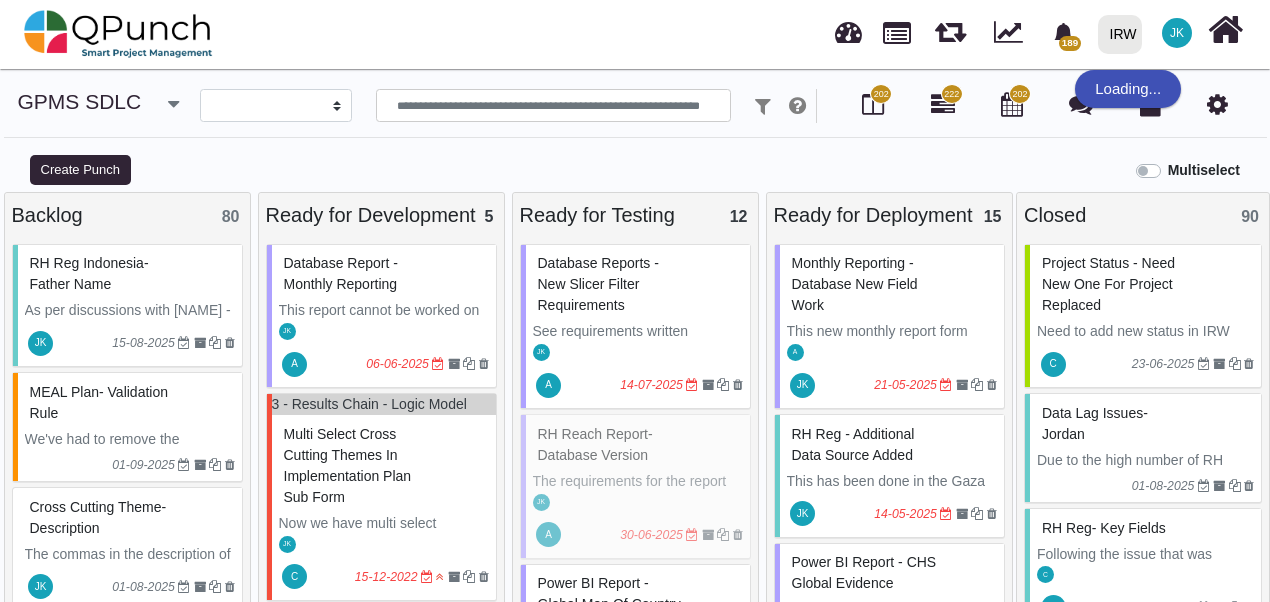 select on "**********" 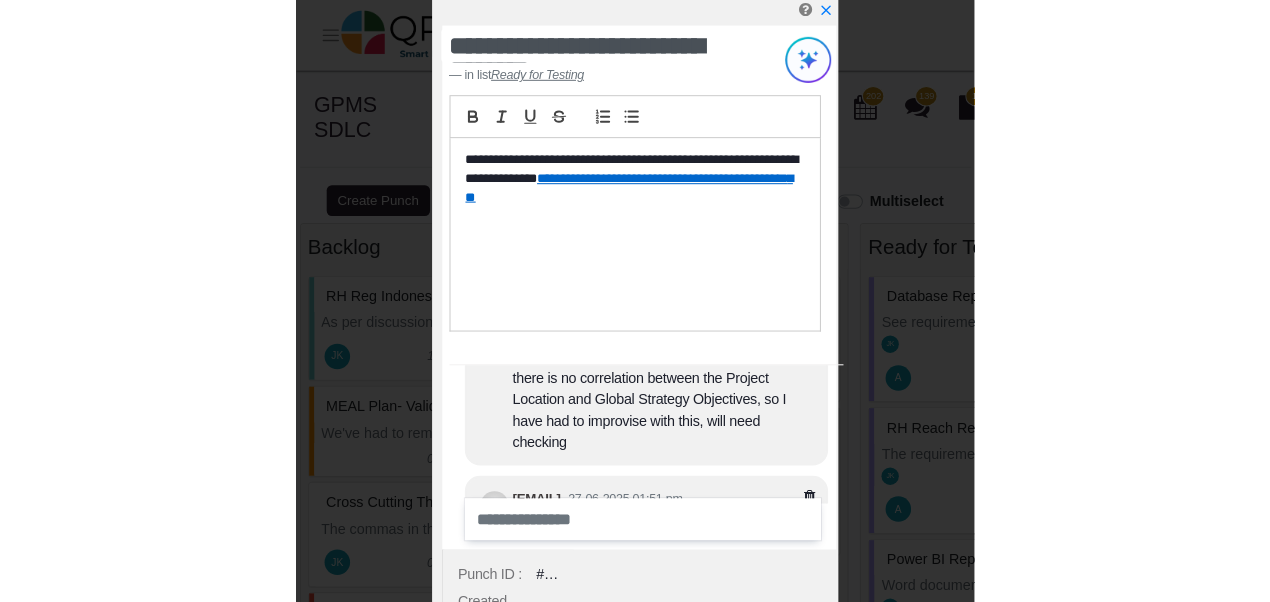 scroll, scrollTop: -399, scrollLeft: 0, axis: vertical 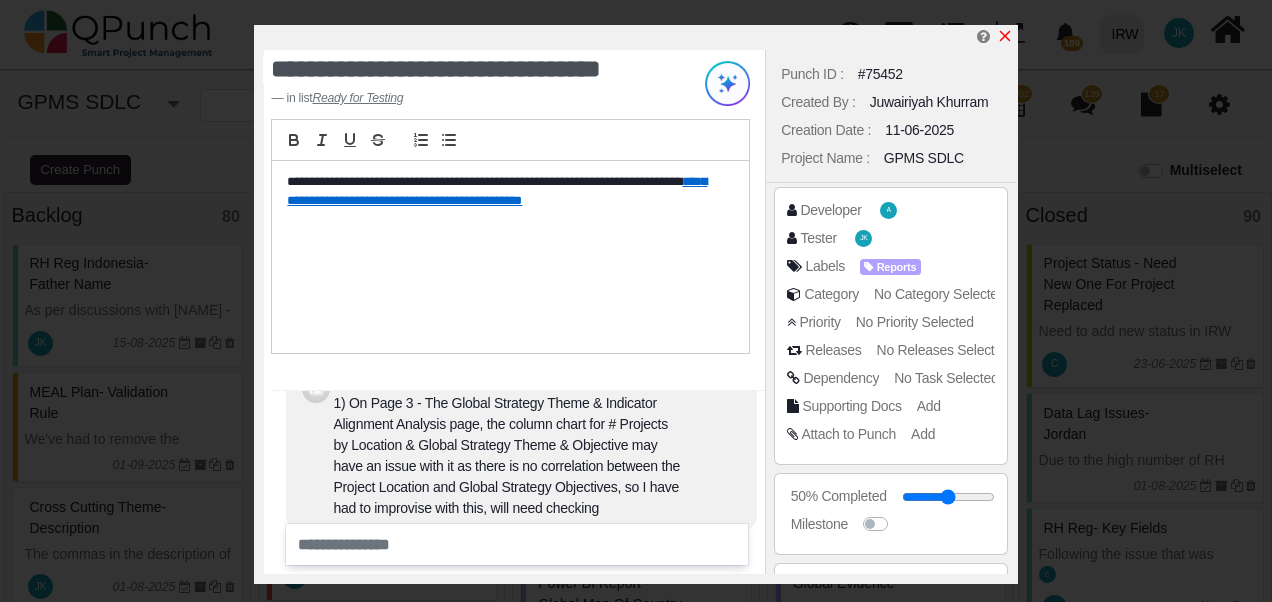 click 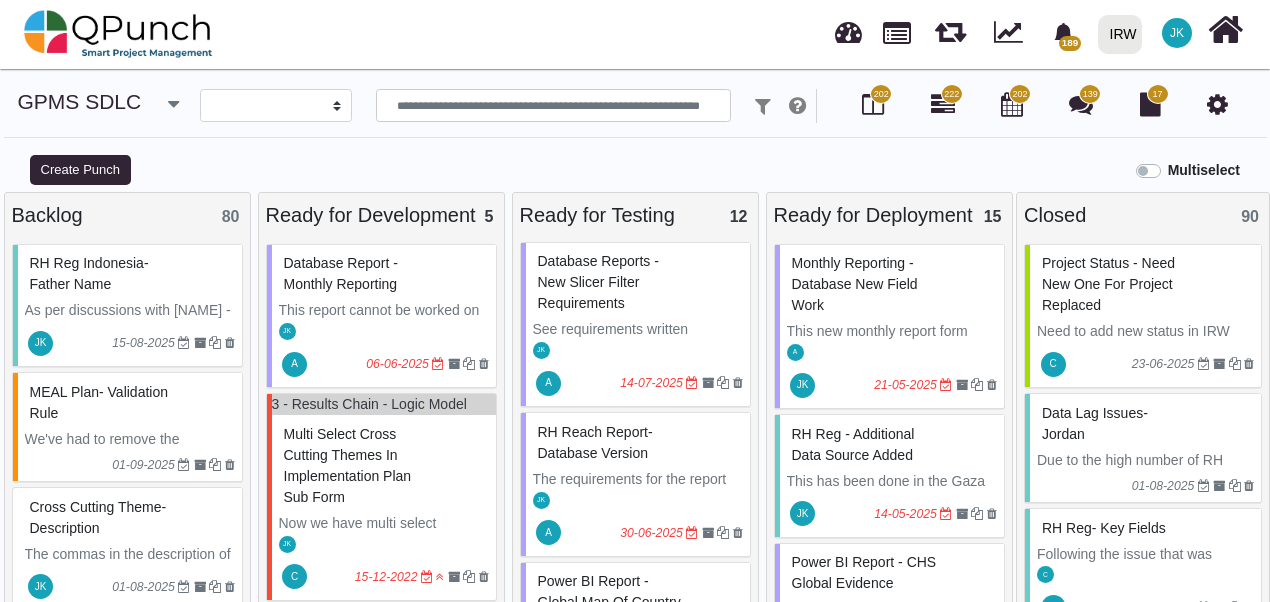 scroll, scrollTop: 0, scrollLeft: 0, axis: both 